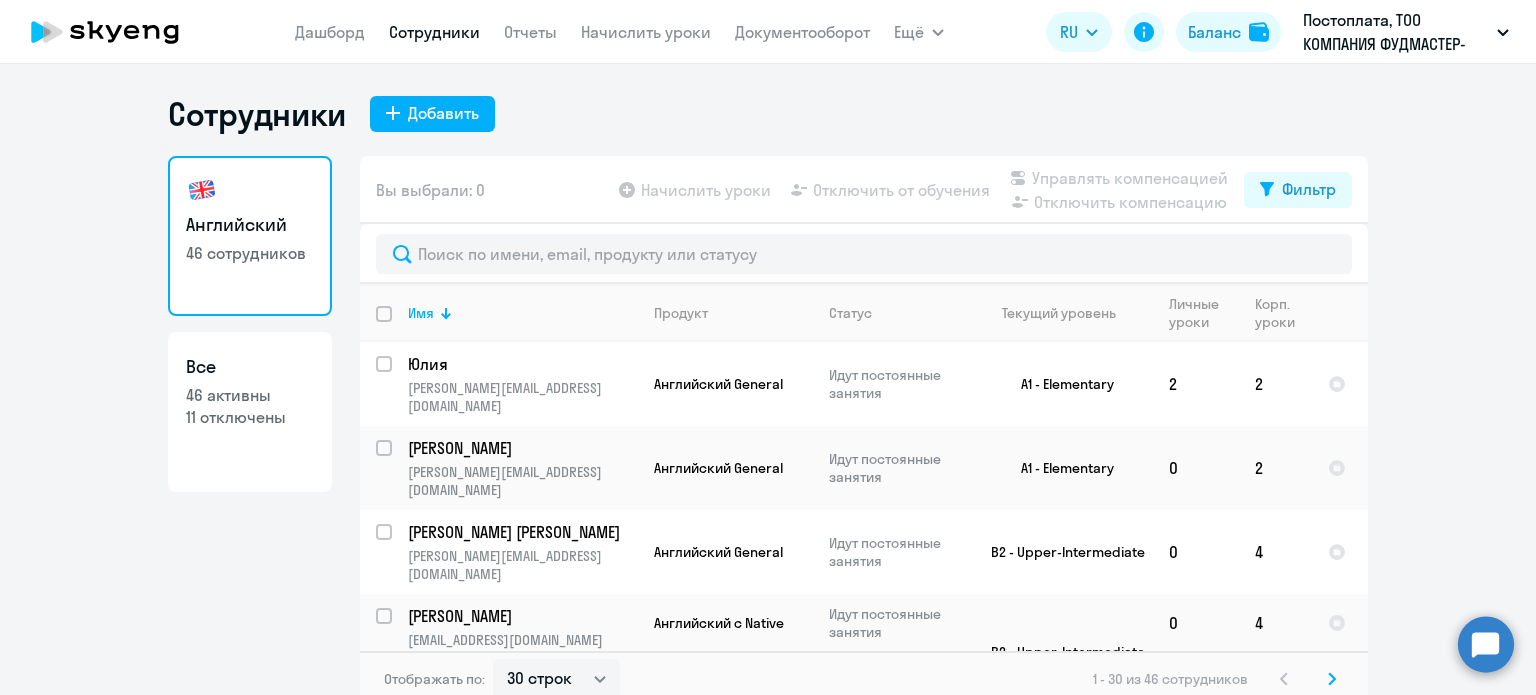 select on "30" 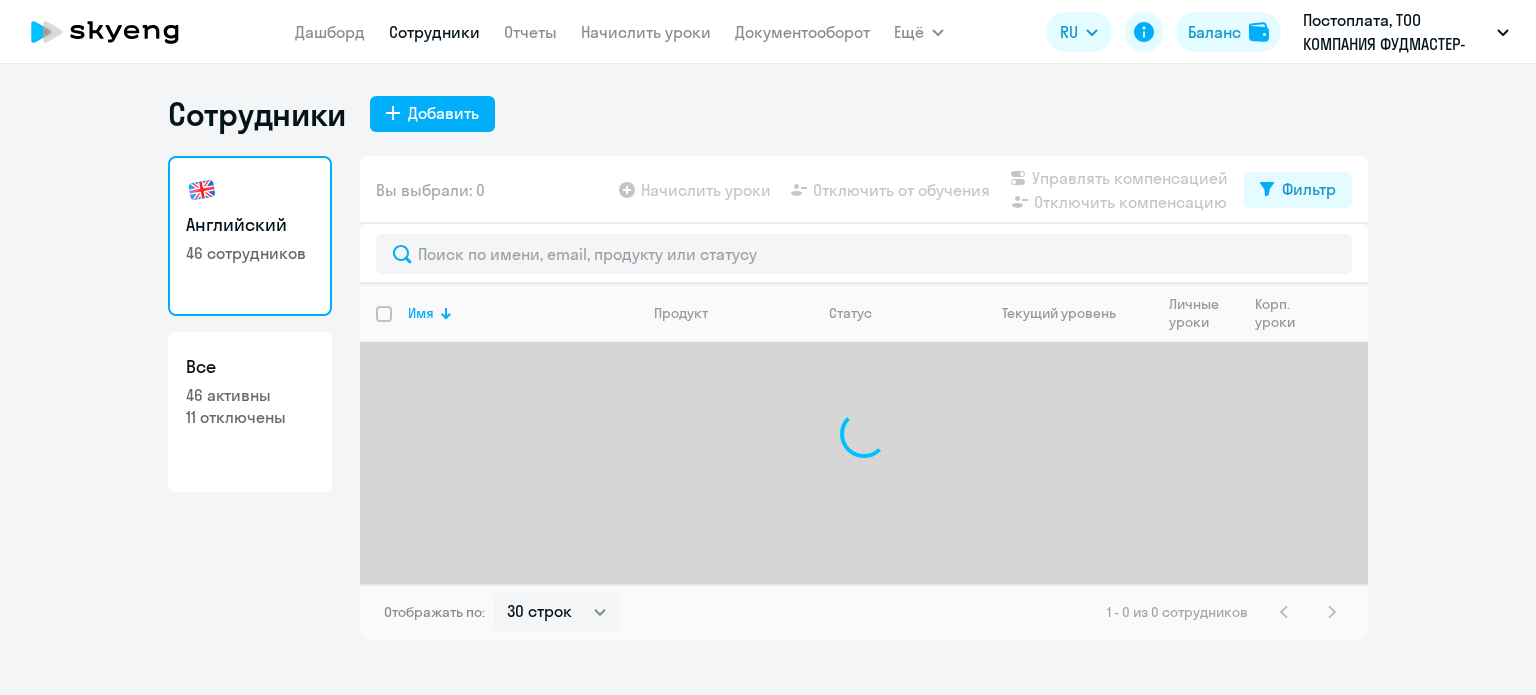 select on "30" 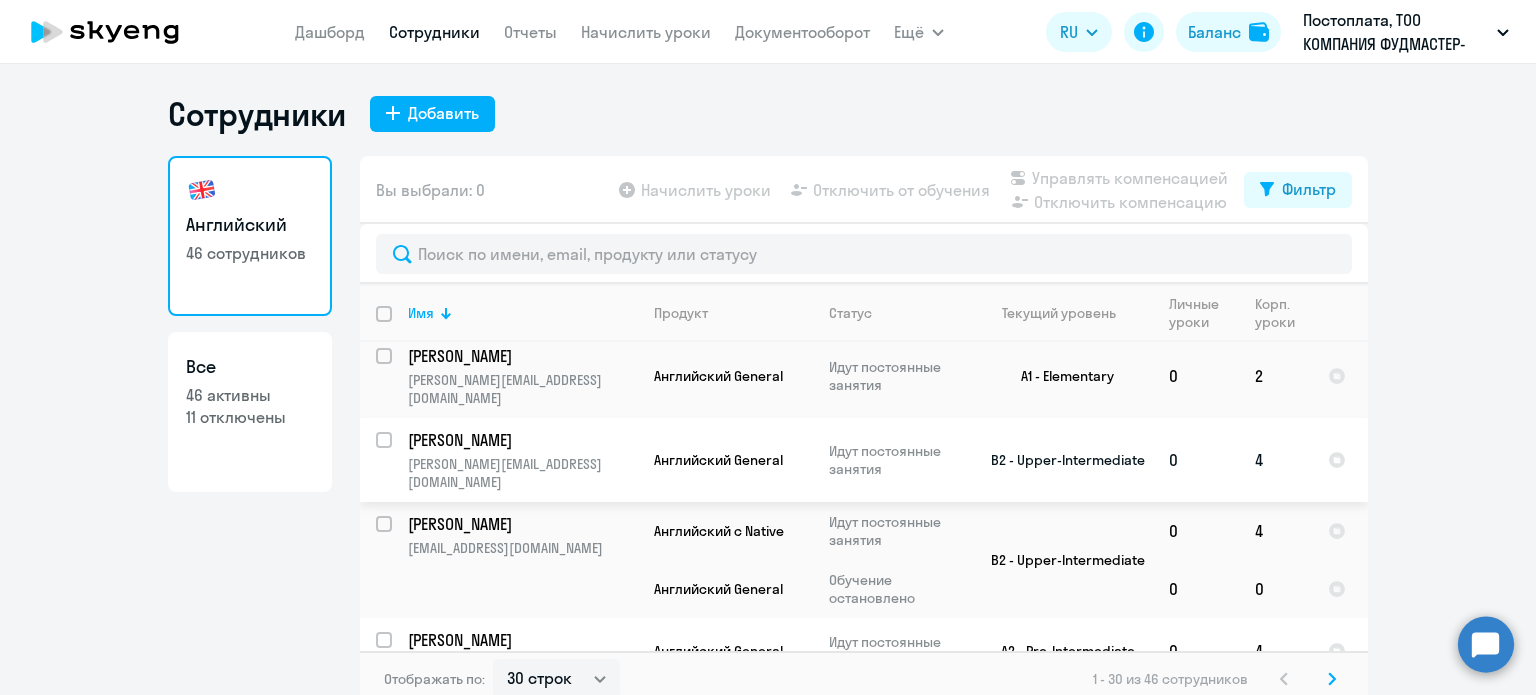 scroll, scrollTop: 200, scrollLeft: 0, axis: vertical 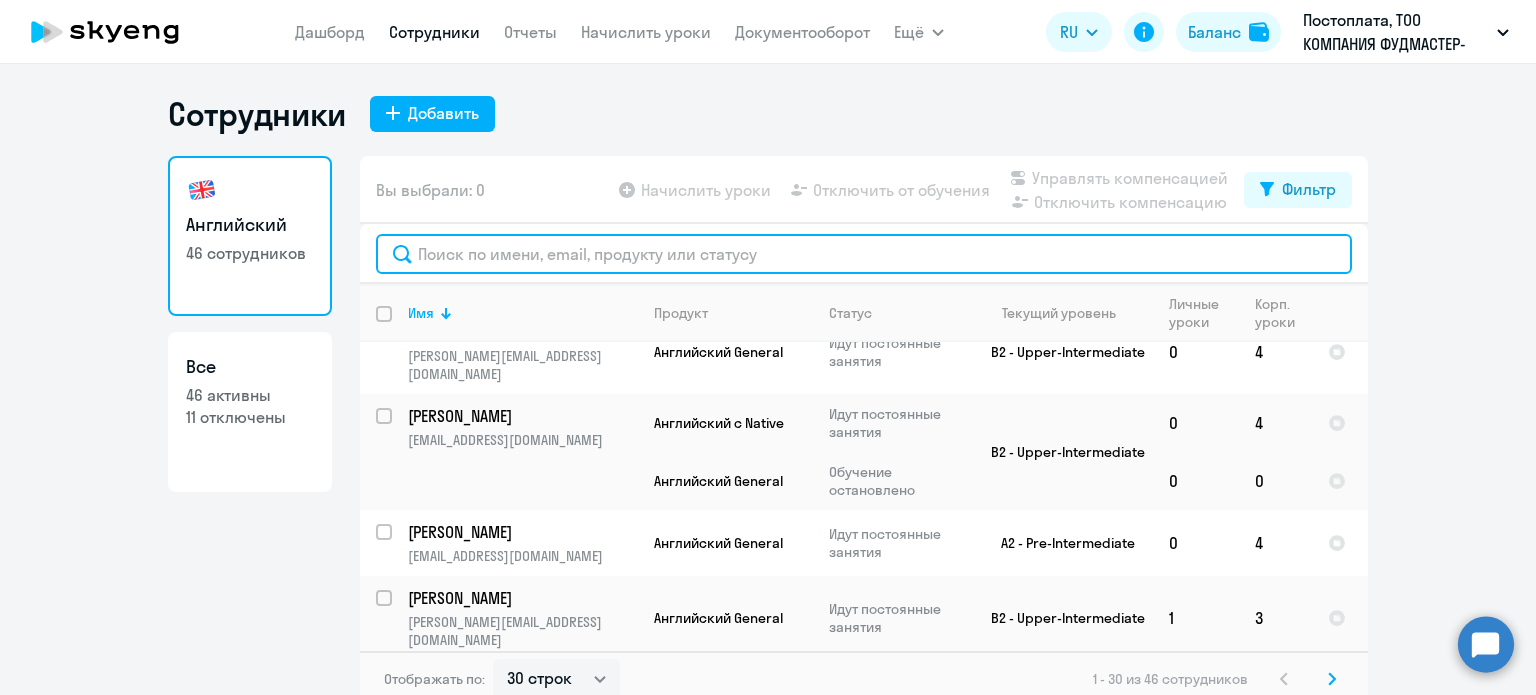 click 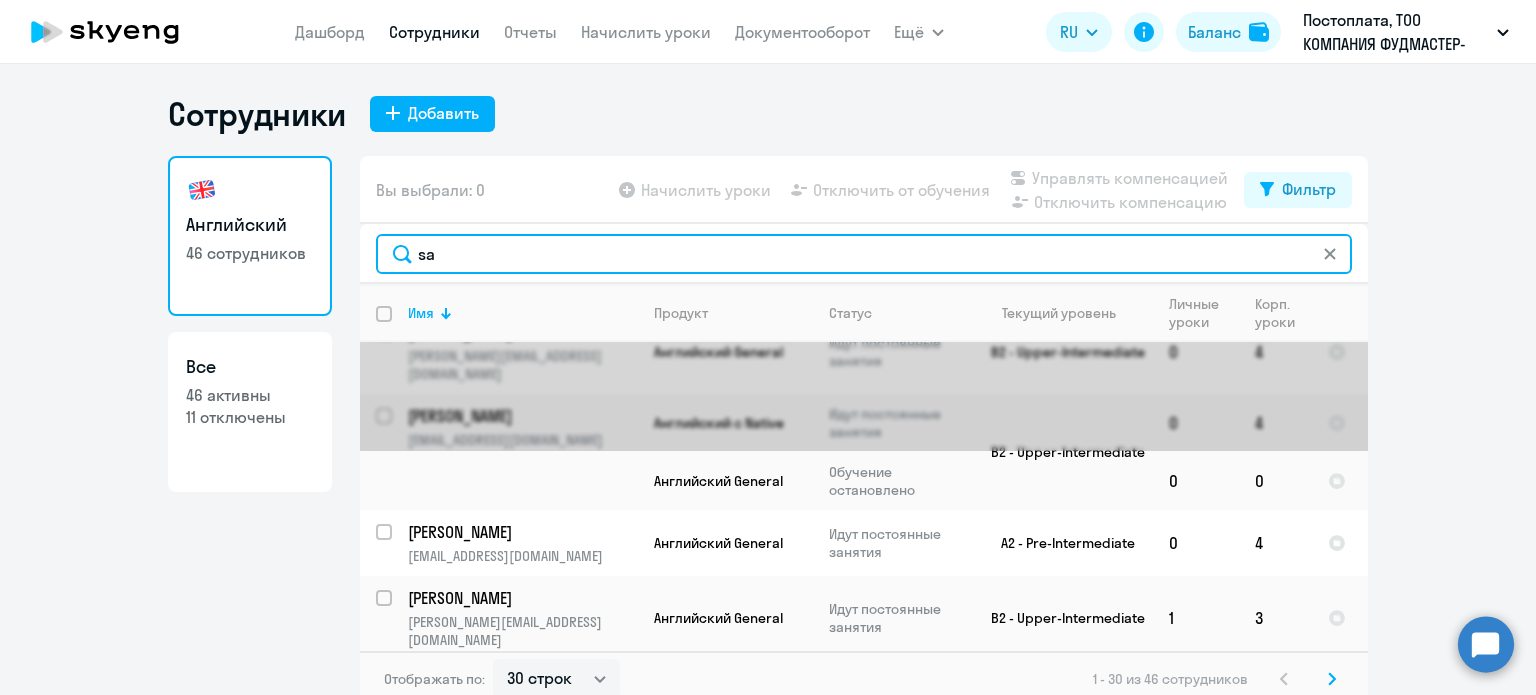 scroll, scrollTop: 0, scrollLeft: 0, axis: both 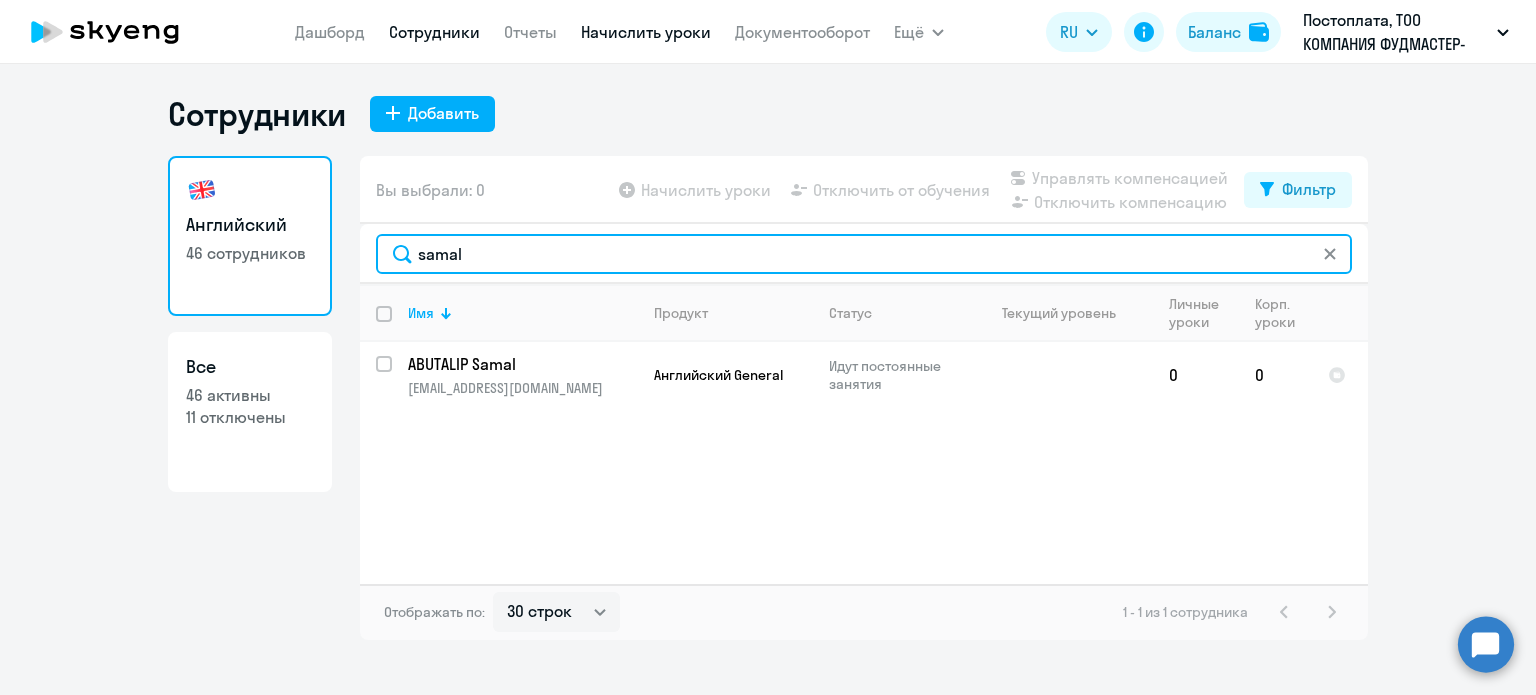type on "samal" 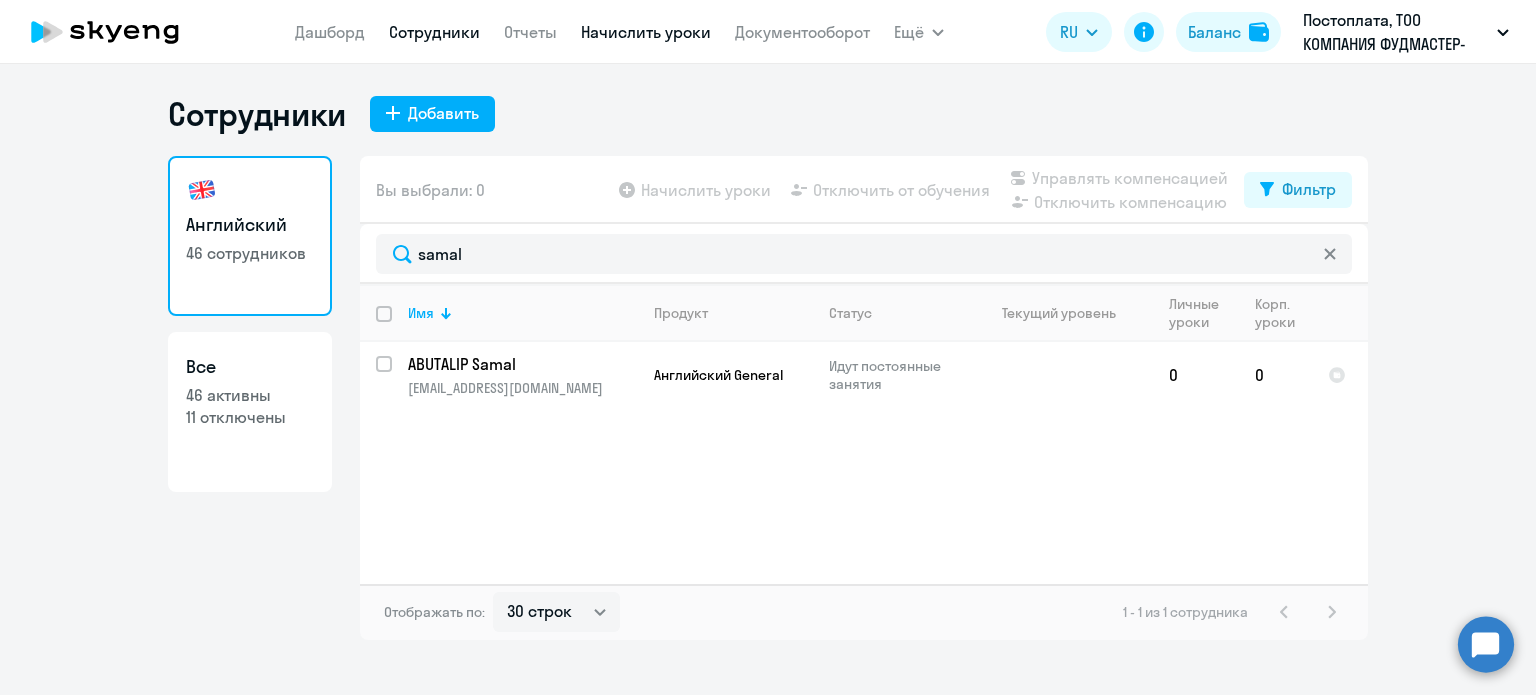 click on "Начислить уроки" at bounding box center (646, 32) 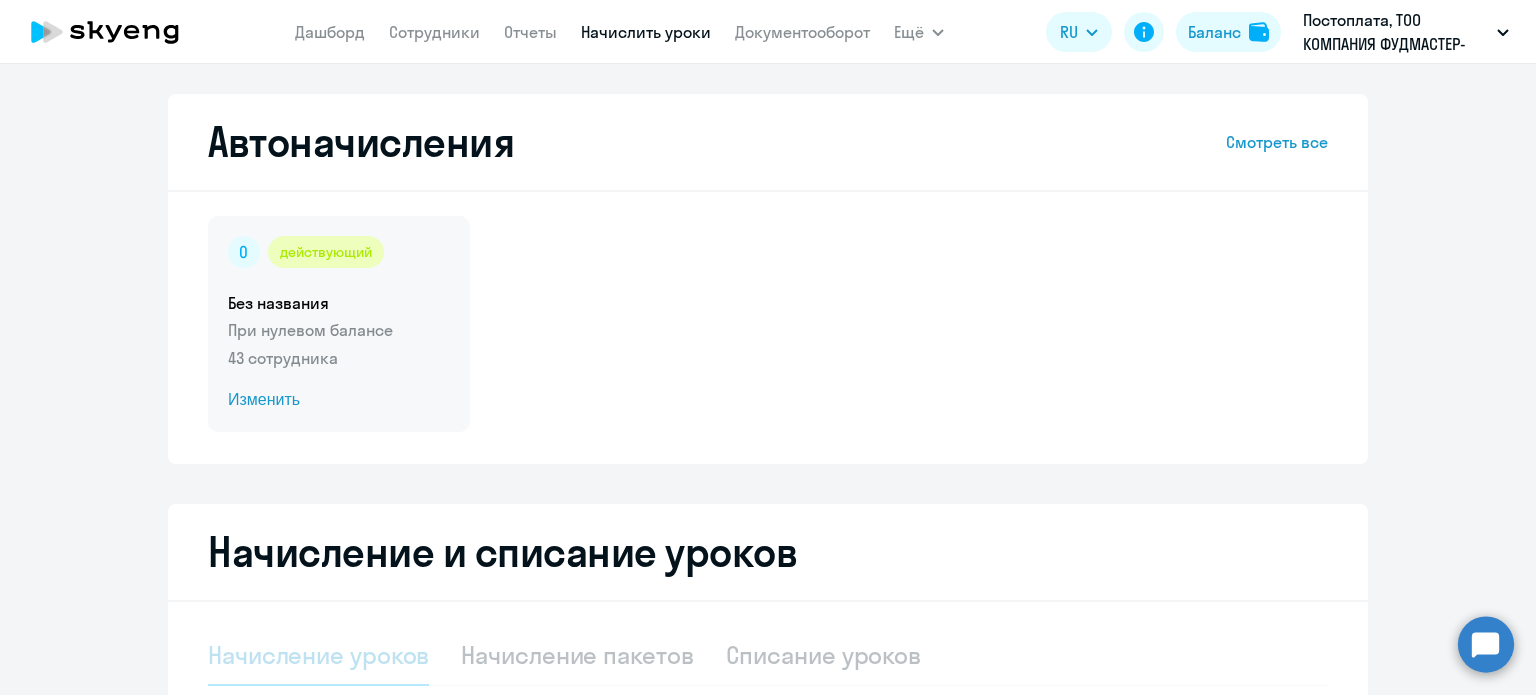 select on "10" 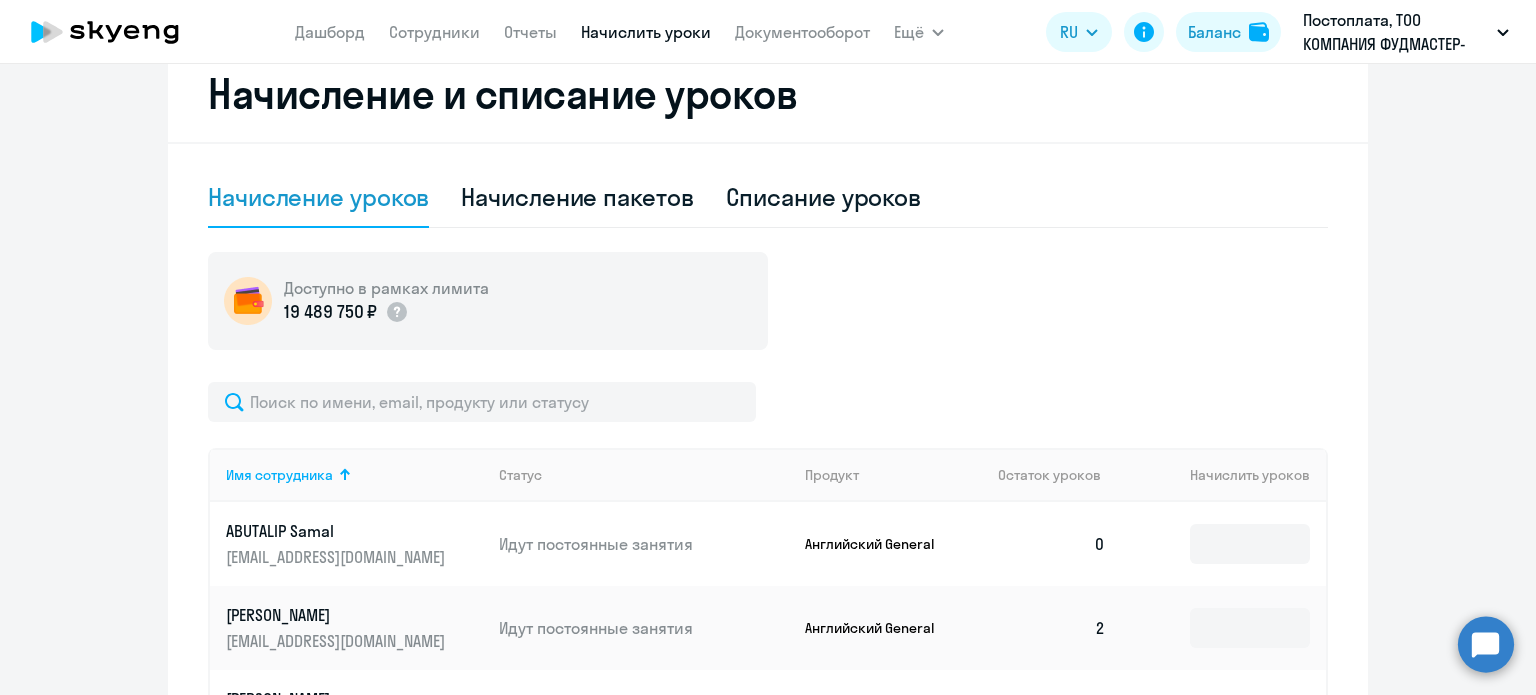 scroll, scrollTop: 500, scrollLeft: 0, axis: vertical 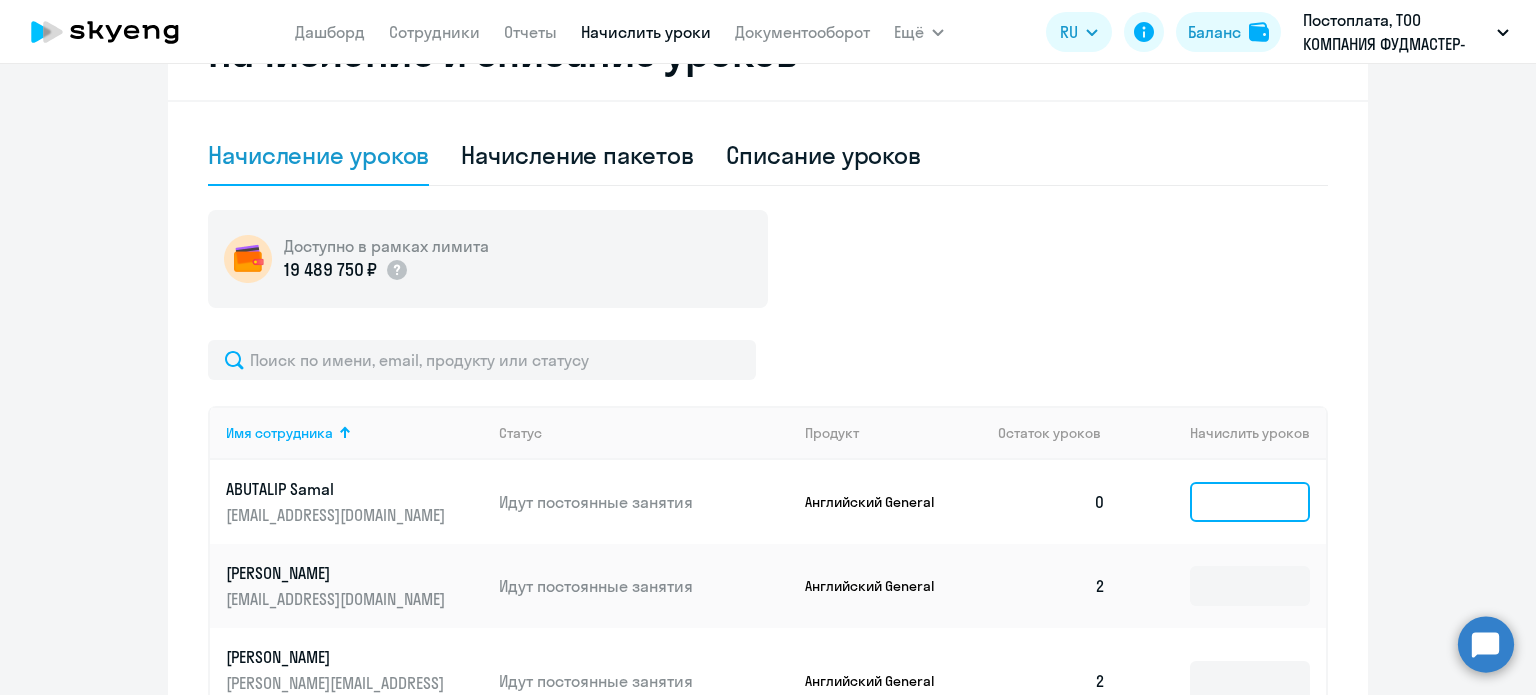 click 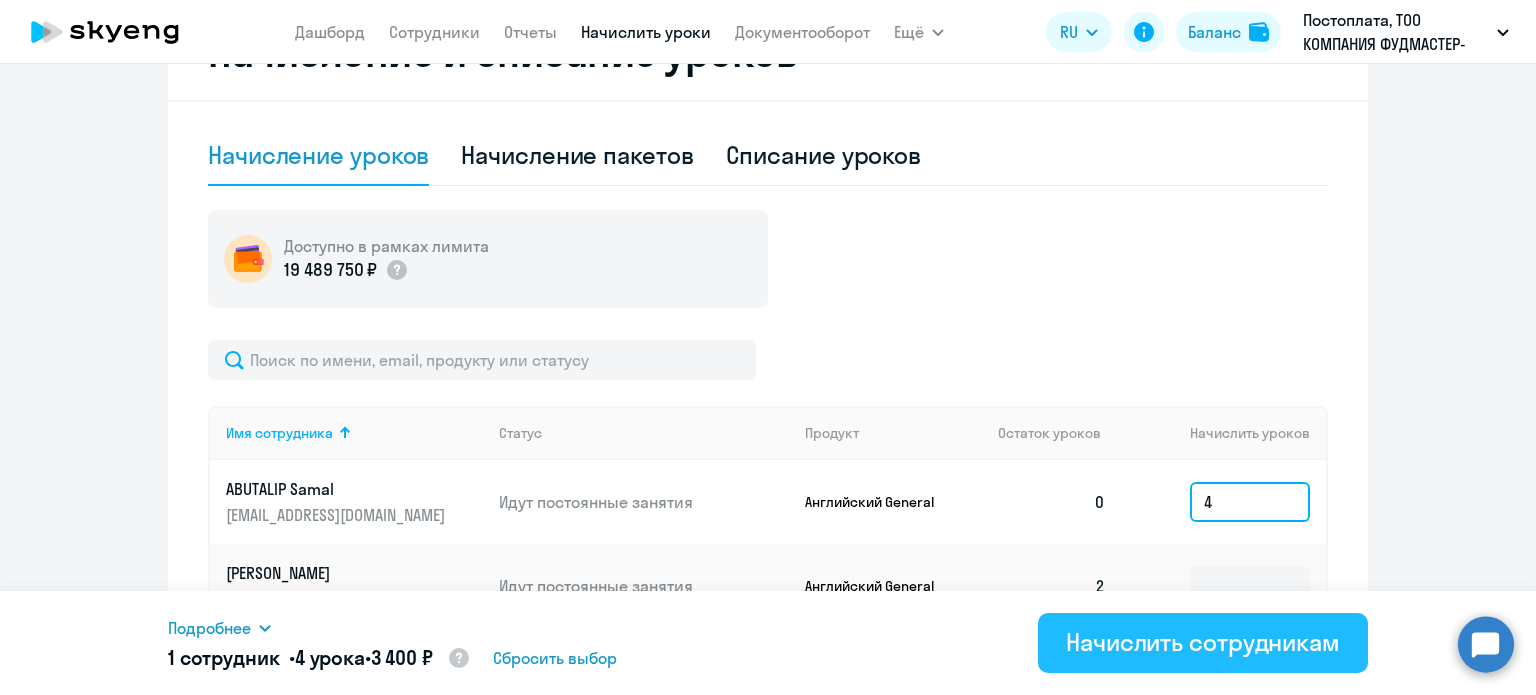 type on "4" 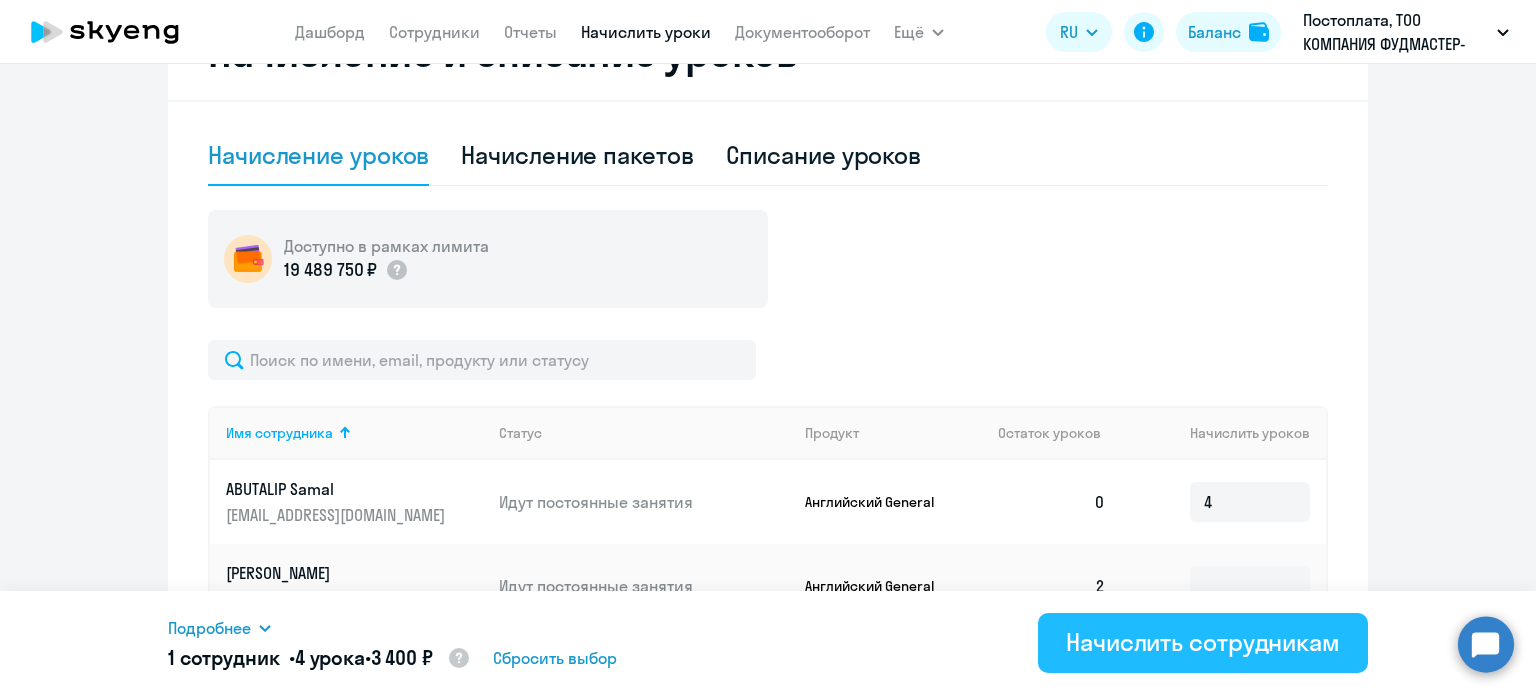click on "Начислить сотрудникам" at bounding box center [1203, 642] 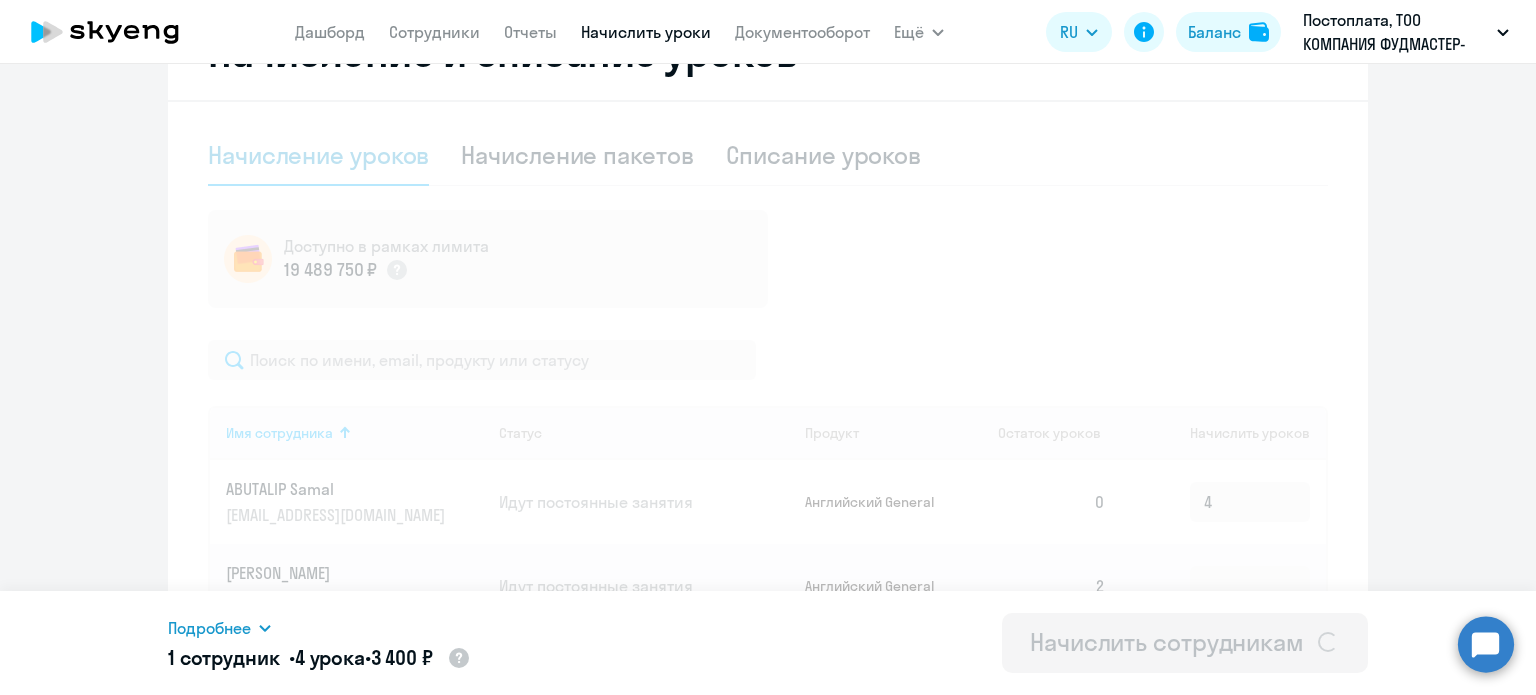 type 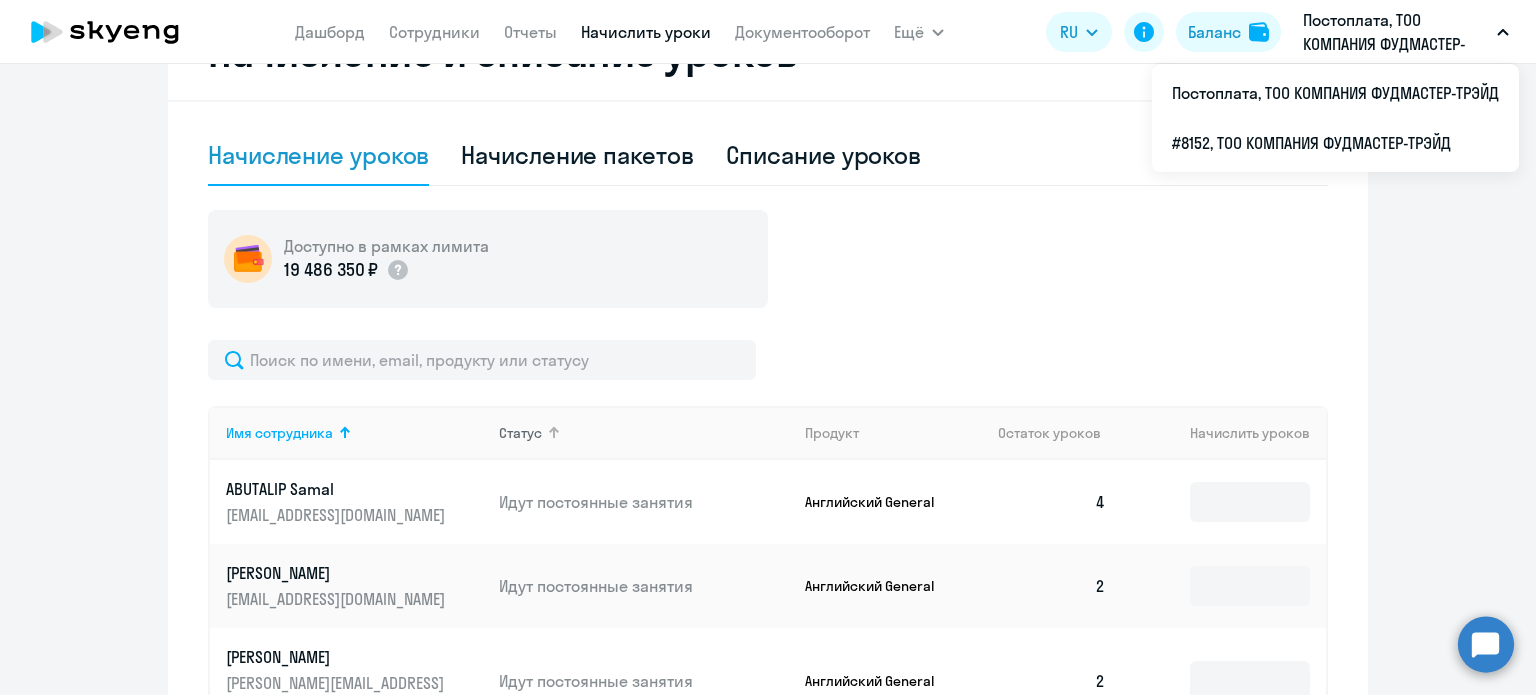 scroll, scrollTop: 400, scrollLeft: 0, axis: vertical 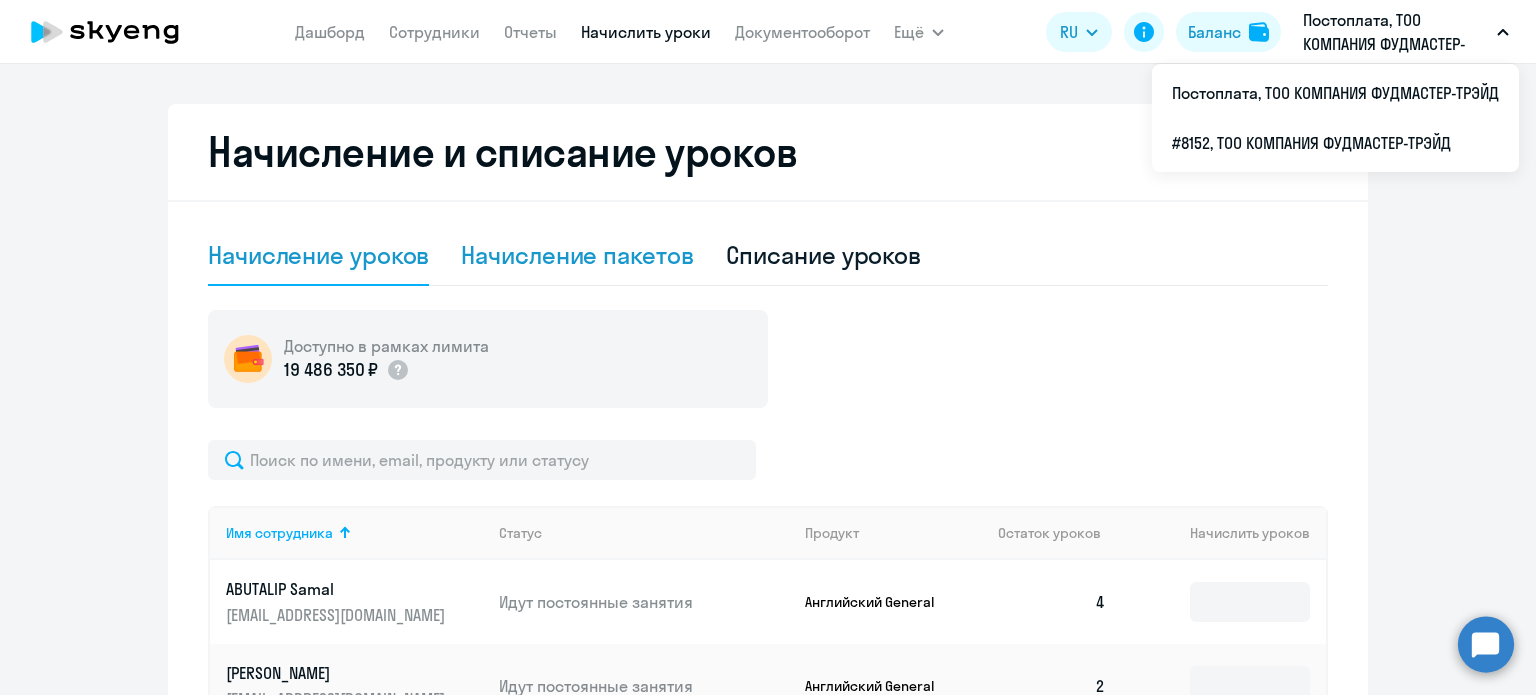 select on "10" 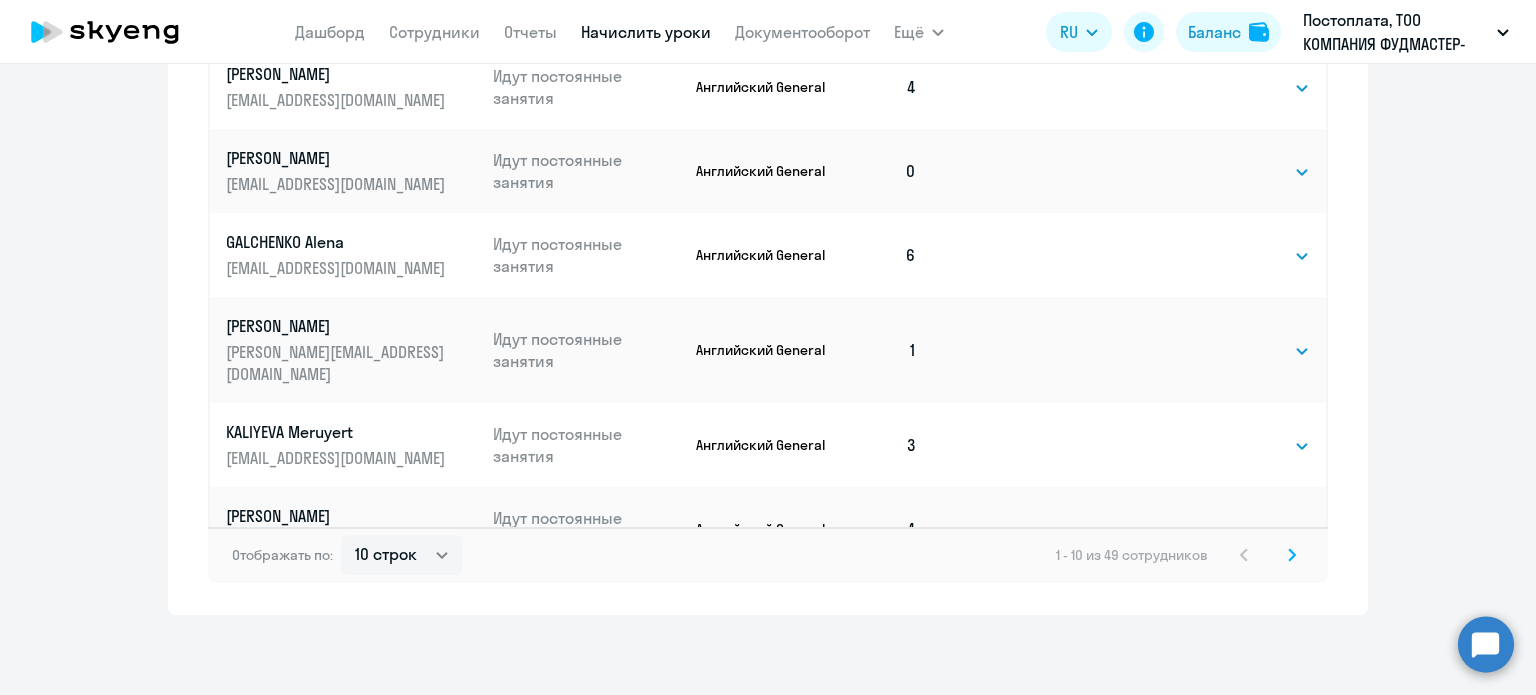 scroll, scrollTop: 1191, scrollLeft: 0, axis: vertical 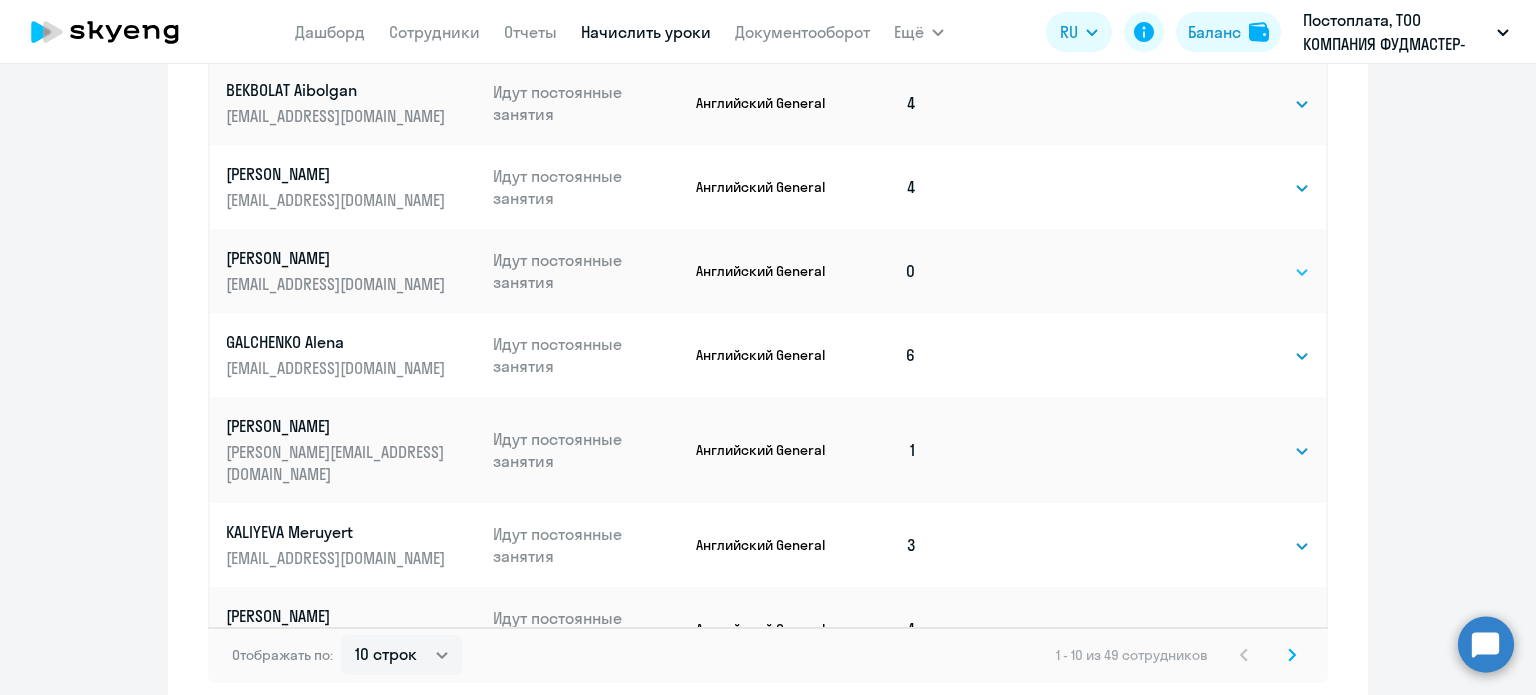 click on "Выбрать   4   8   16   32   64" 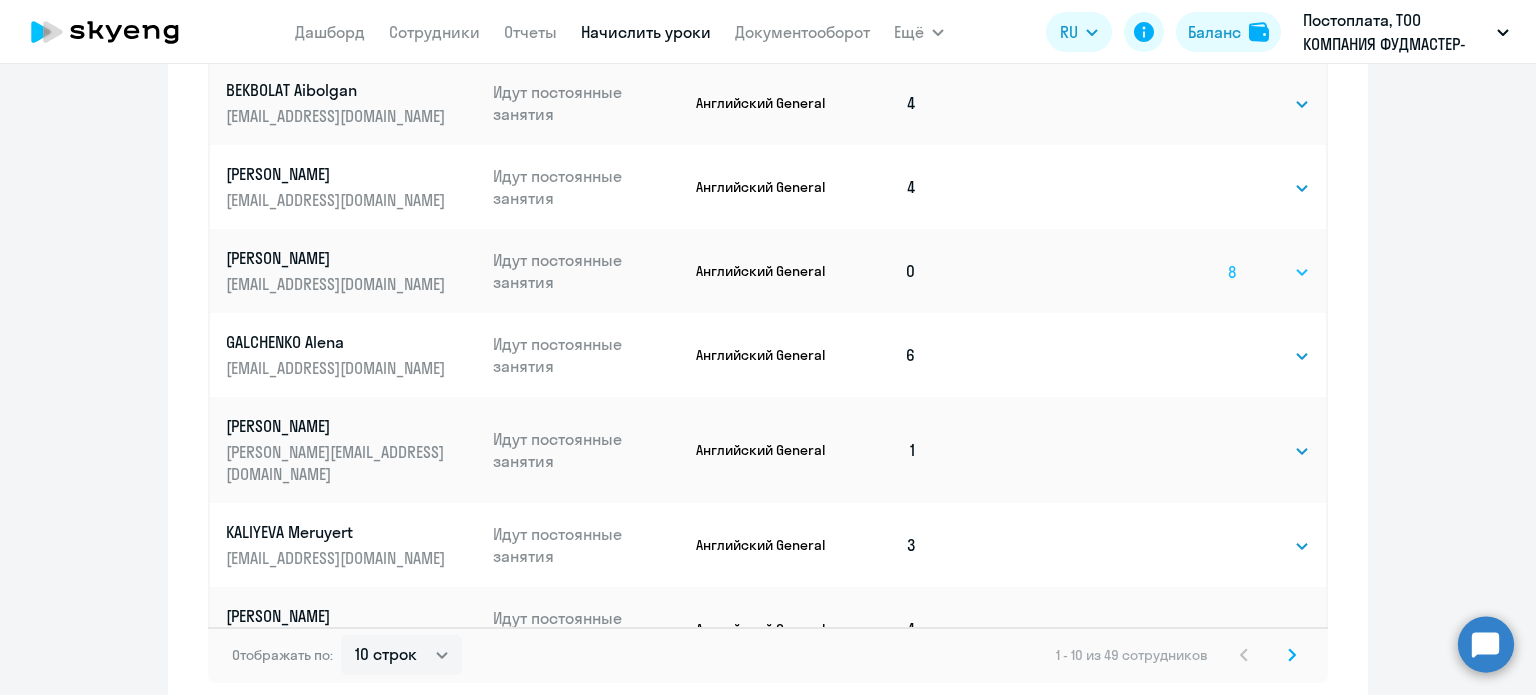 click on "Выбрать   4   8   16   32   64" 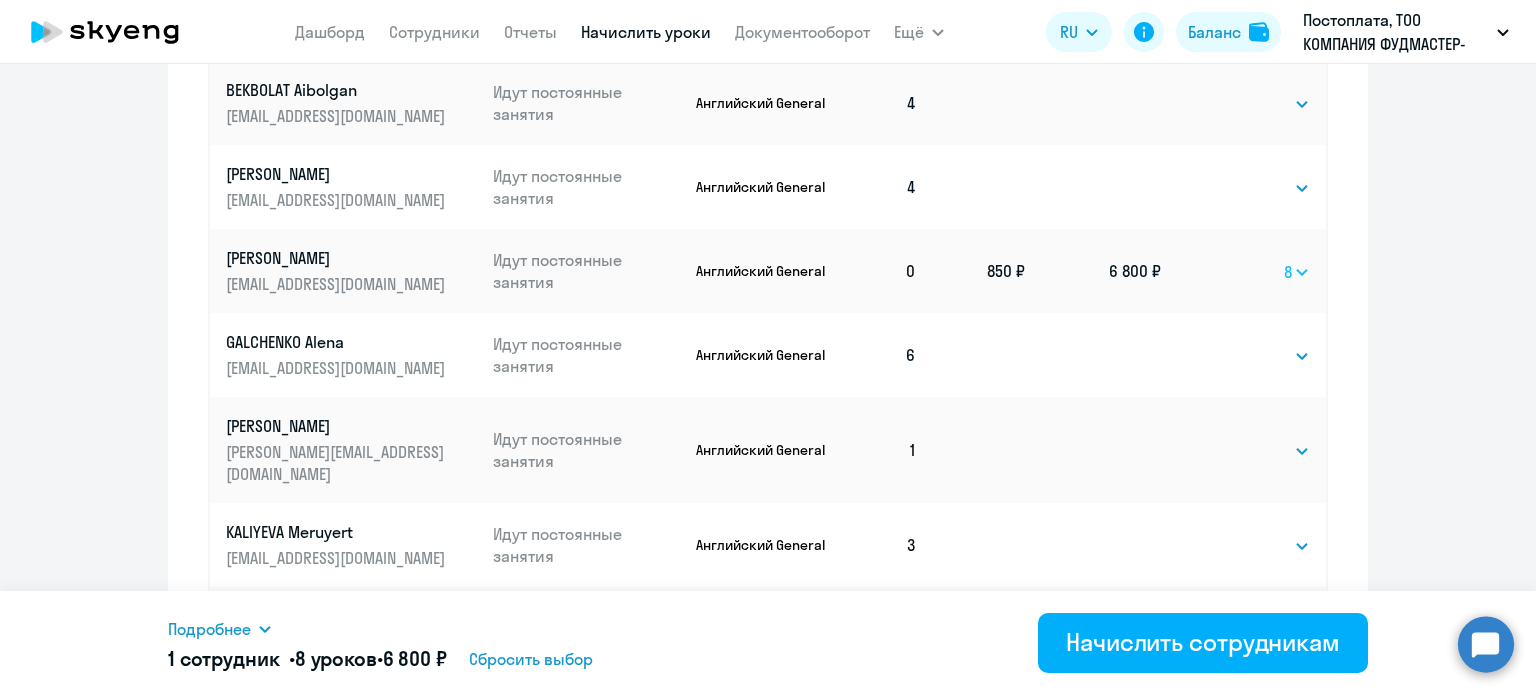 click on "Выбрать   4   8   16   32   64" 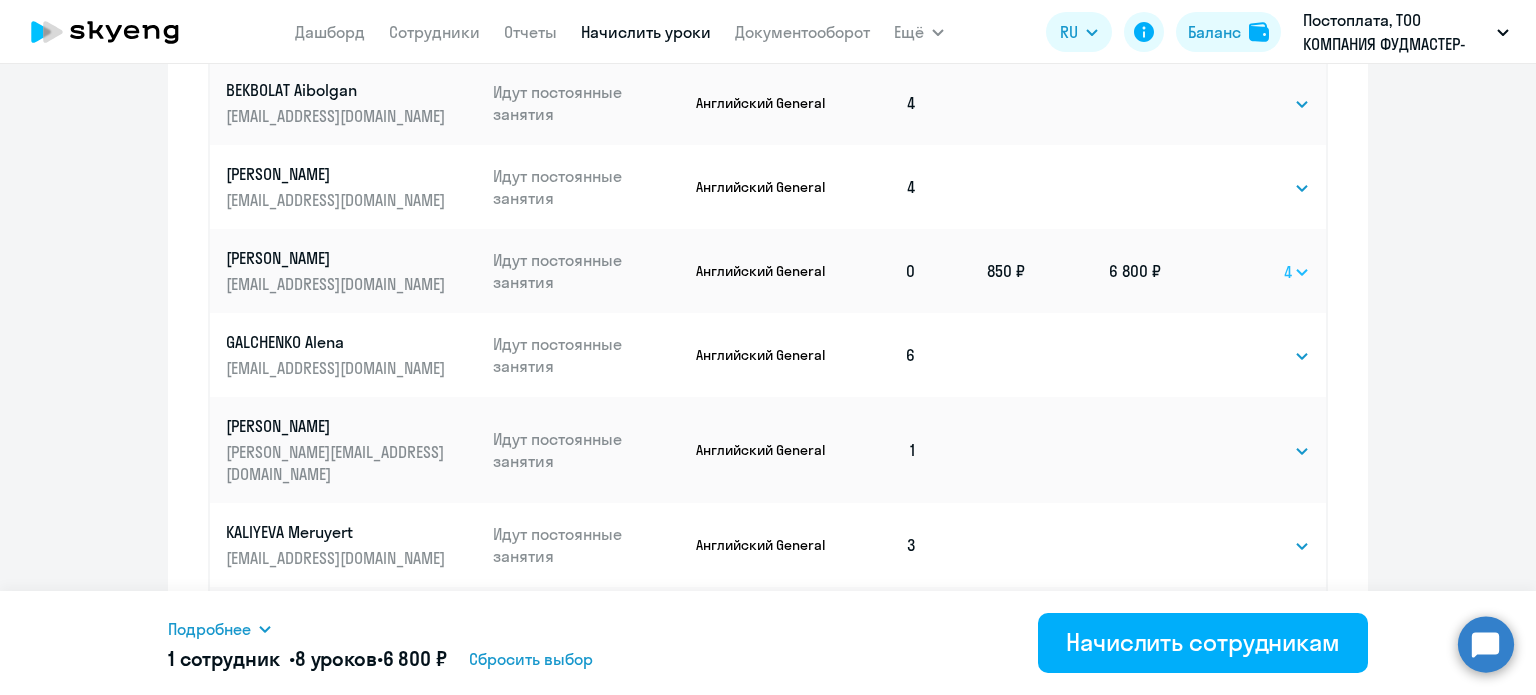 click on "Выбрать   4   8   16   32   64" 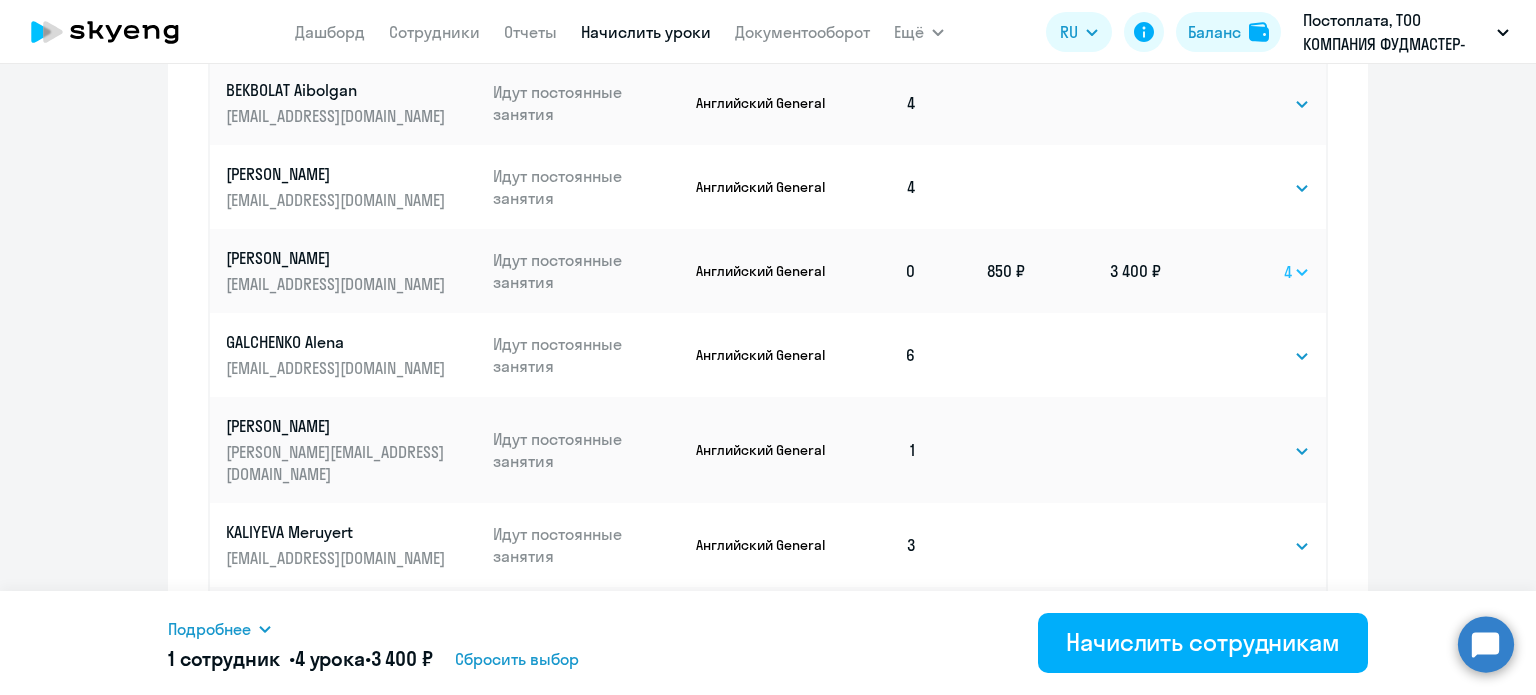 click on "Выбрать   4   8   16   32   64" 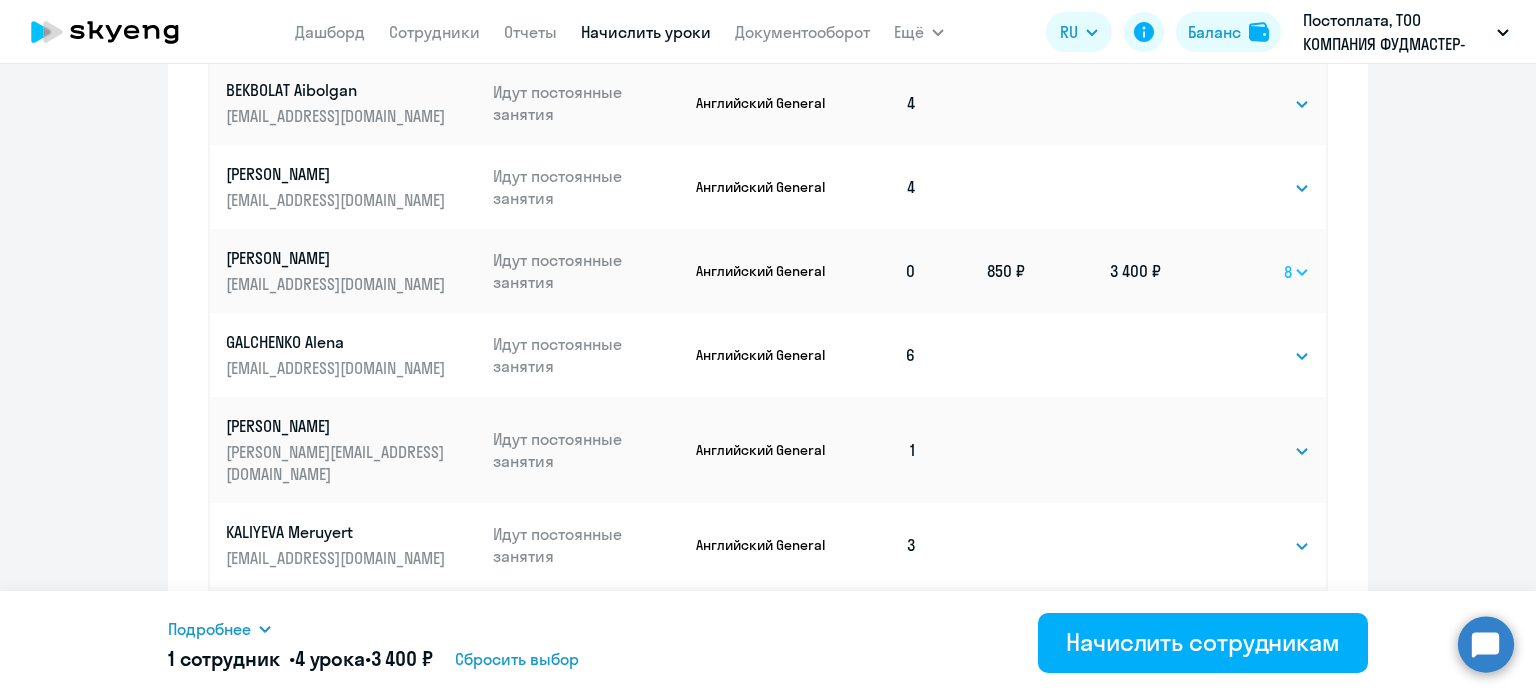 click on "Выбрать   4   8   16   32   64" 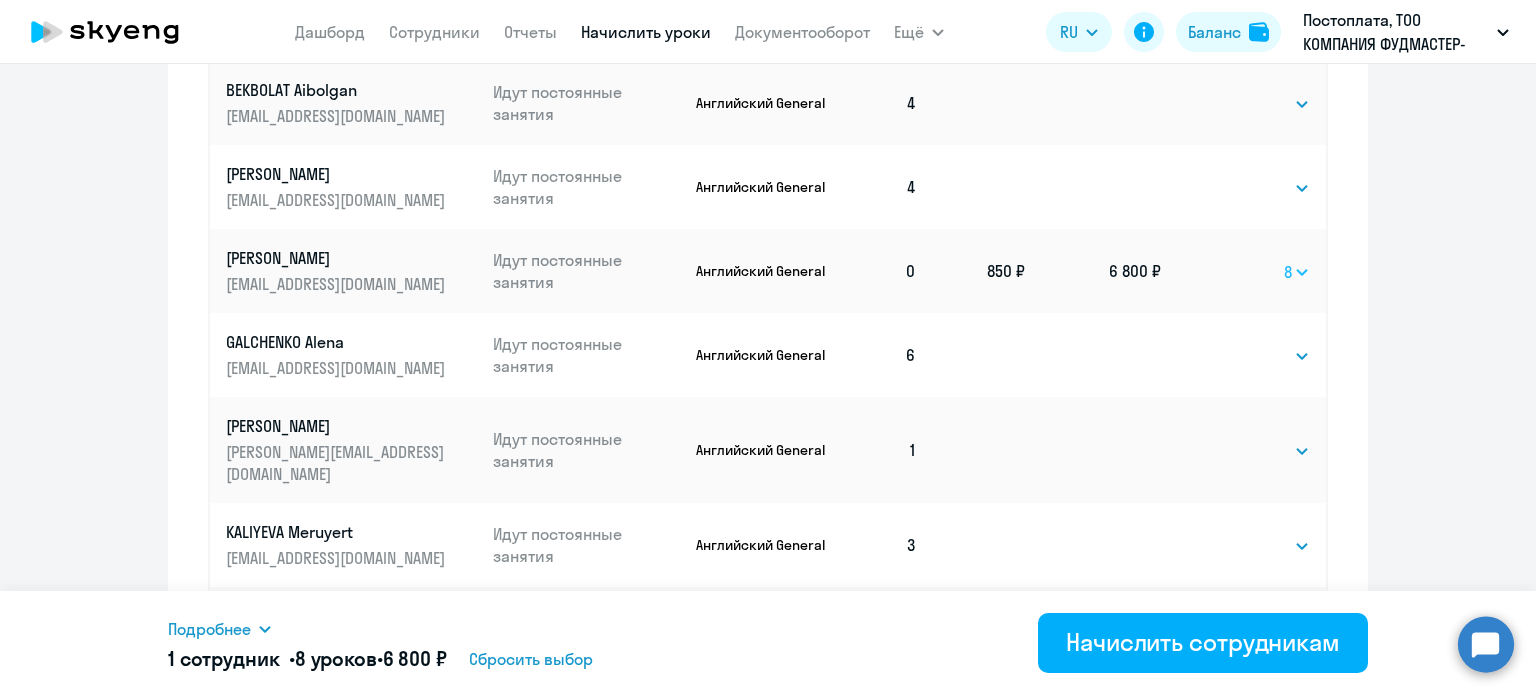 click on "Выбрать   4   8   16   32   64" 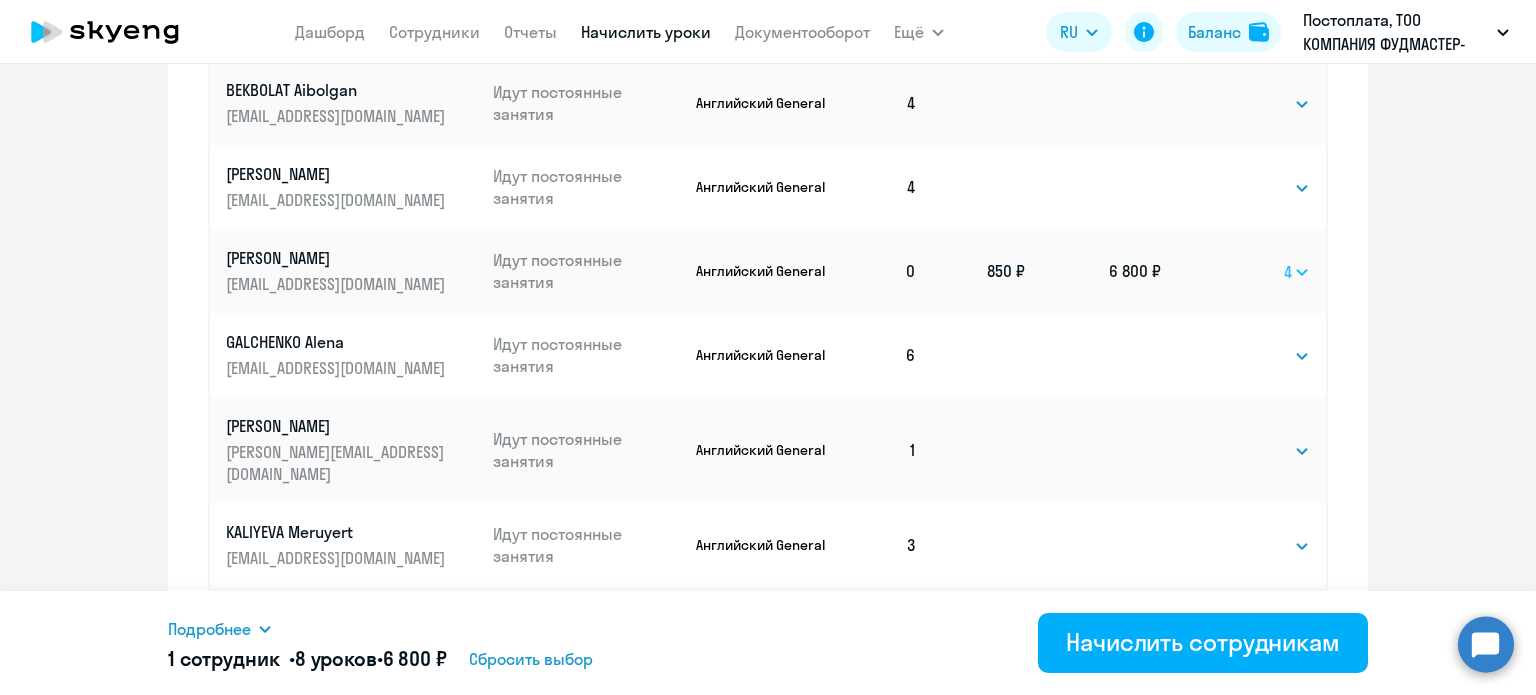 click on "Выбрать   4   8   16   32   64" 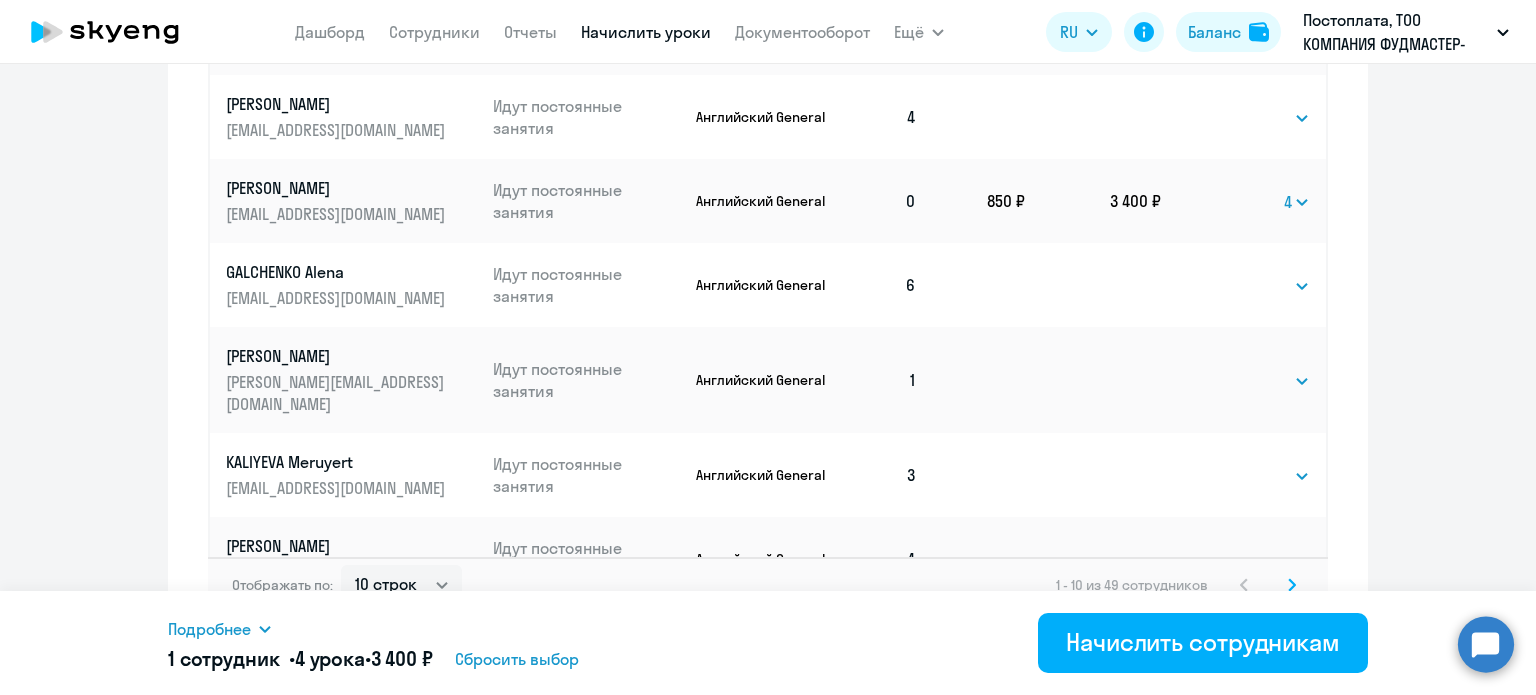 scroll, scrollTop: 1291, scrollLeft: 0, axis: vertical 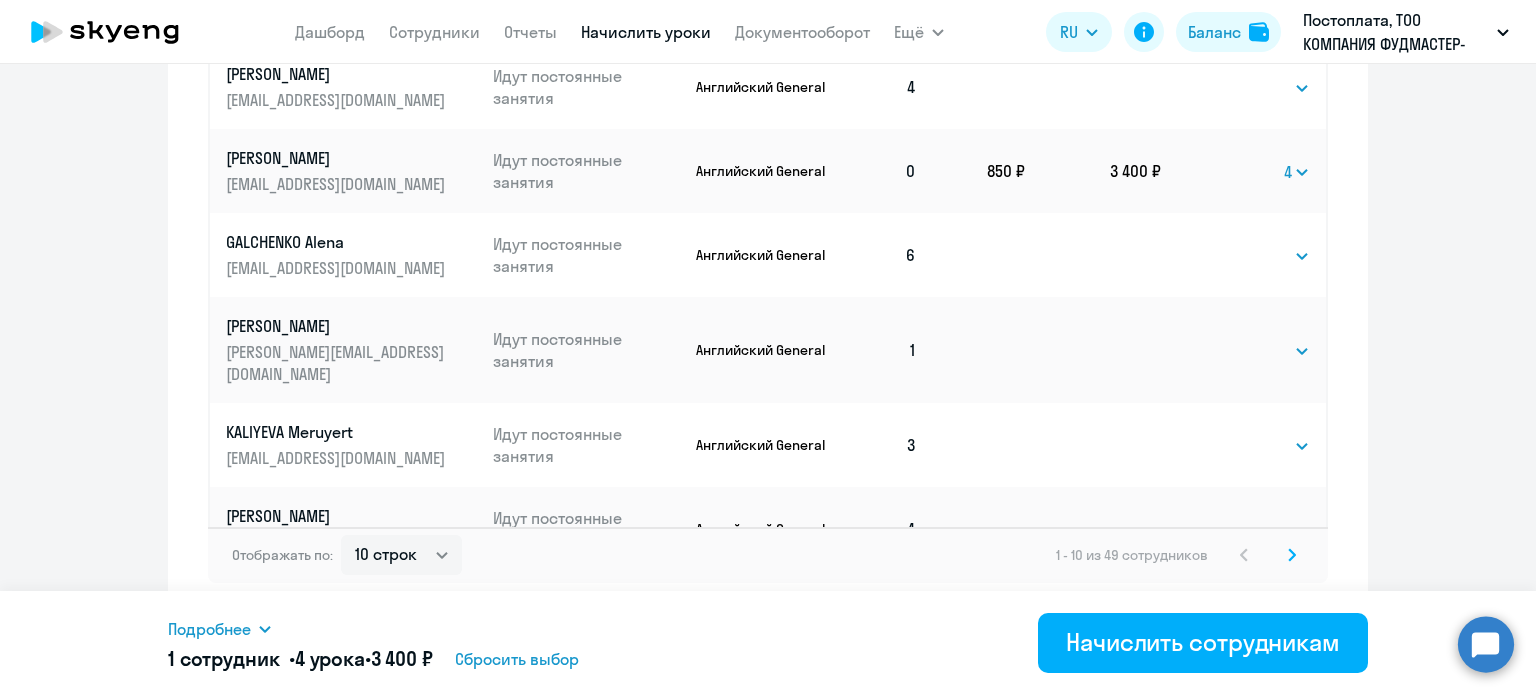 click 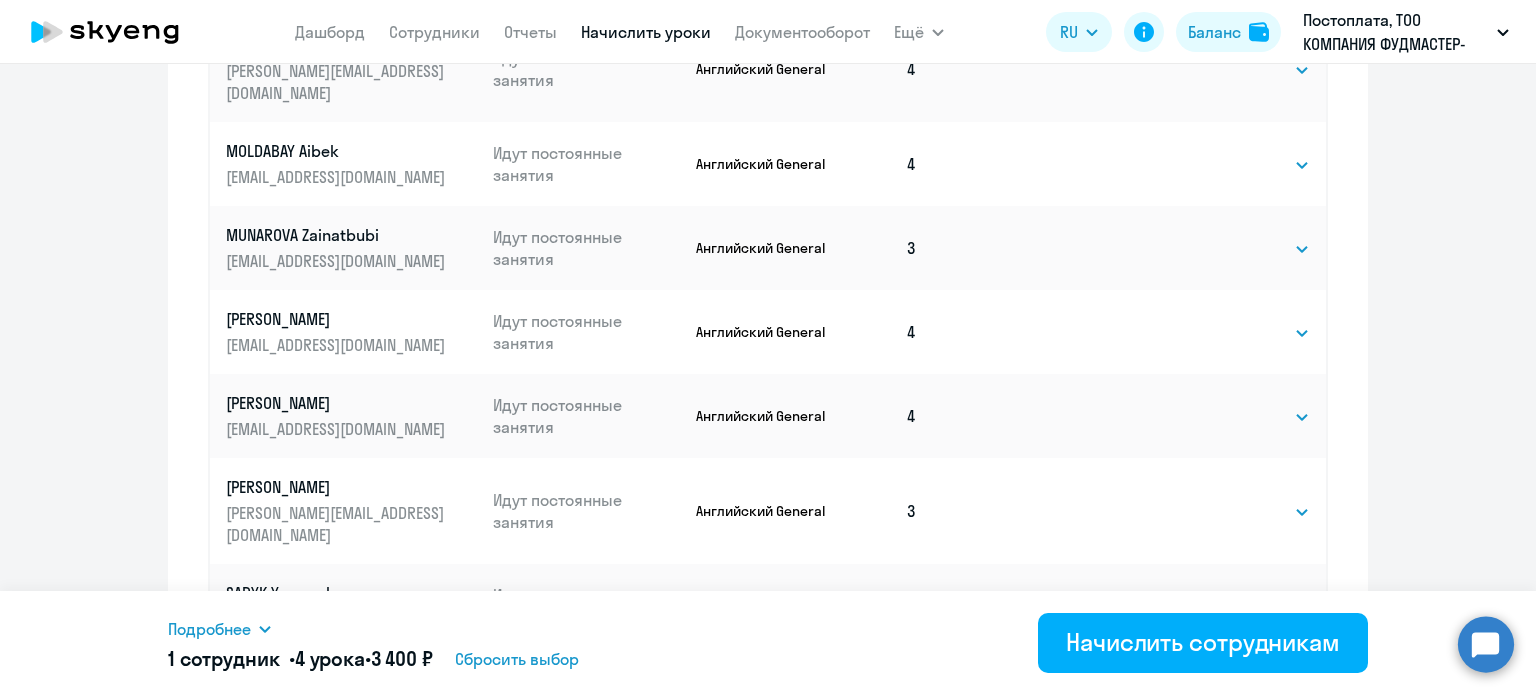 scroll, scrollTop: 1291, scrollLeft: 0, axis: vertical 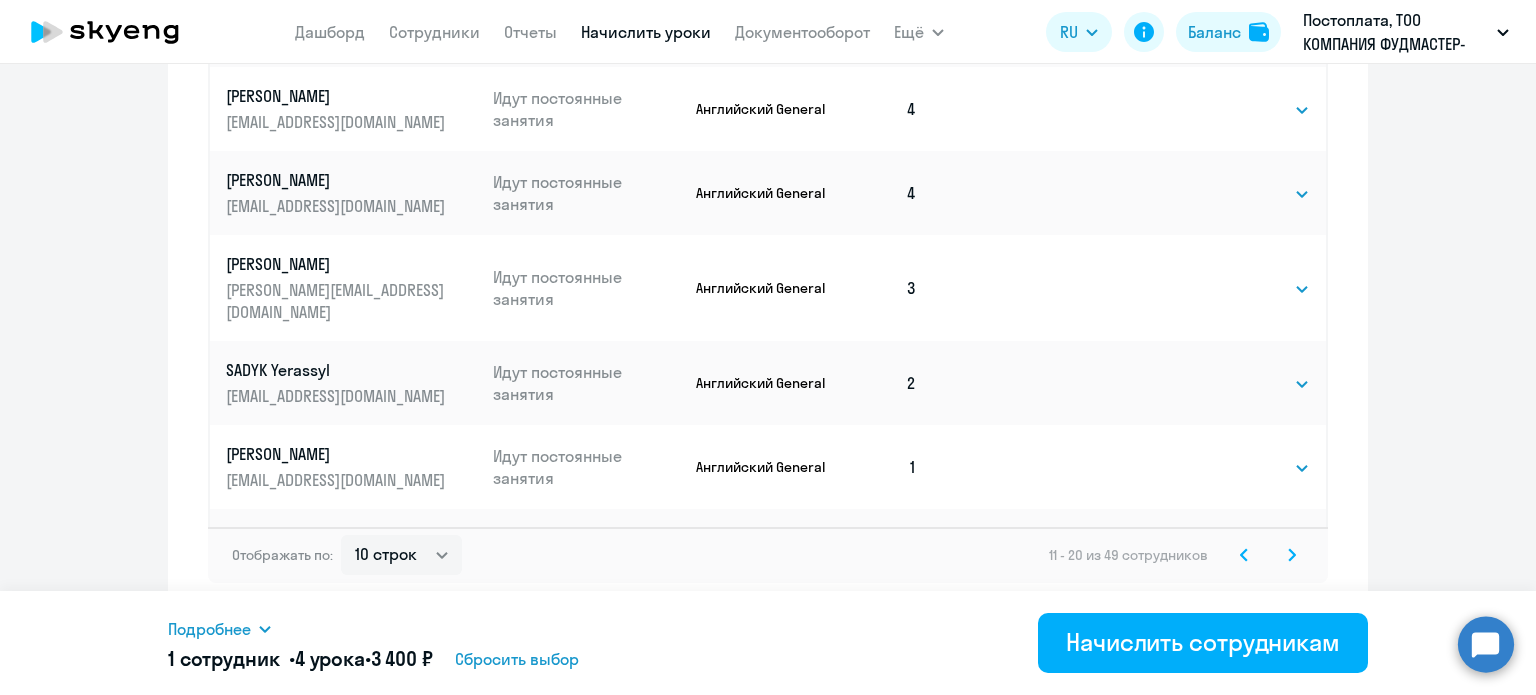 click 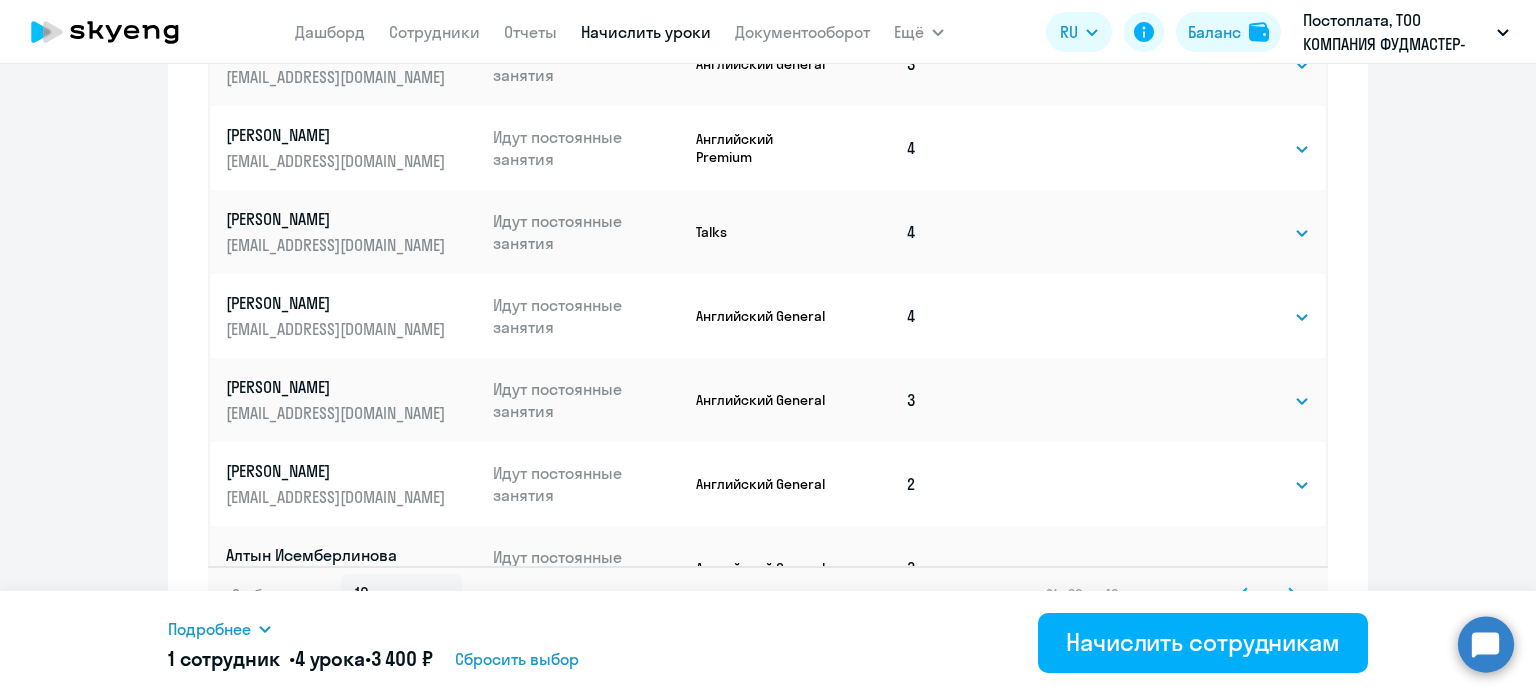 scroll, scrollTop: 1291, scrollLeft: 0, axis: vertical 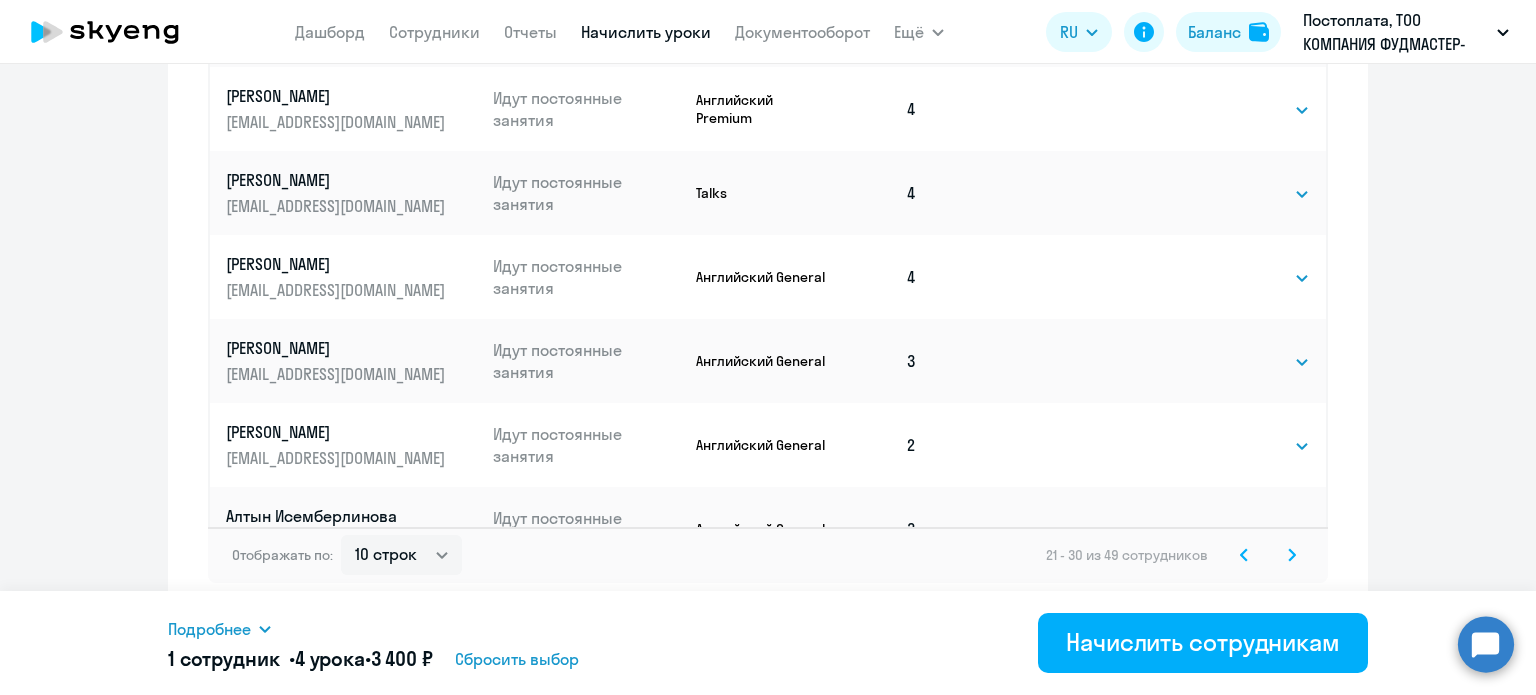 click 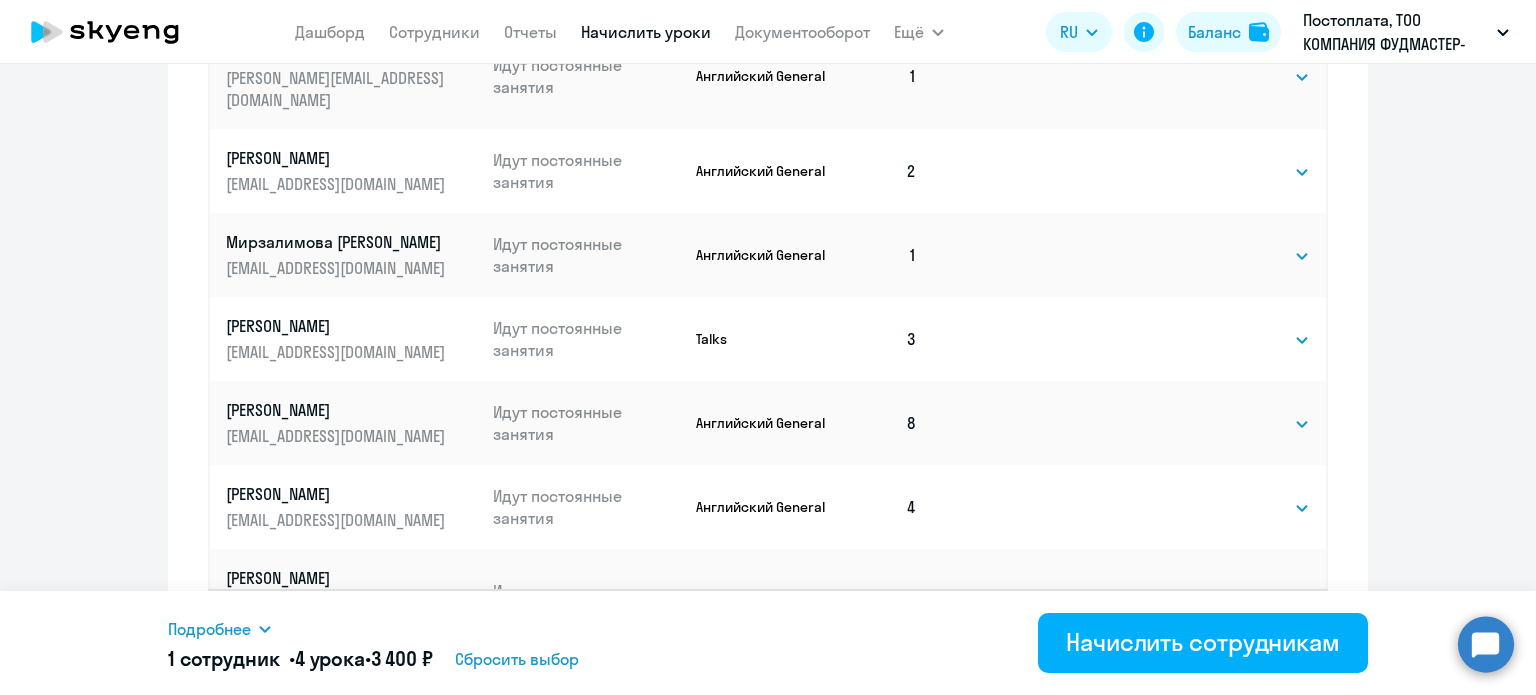 scroll, scrollTop: 1291, scrollLeft: 0, axis: vertical 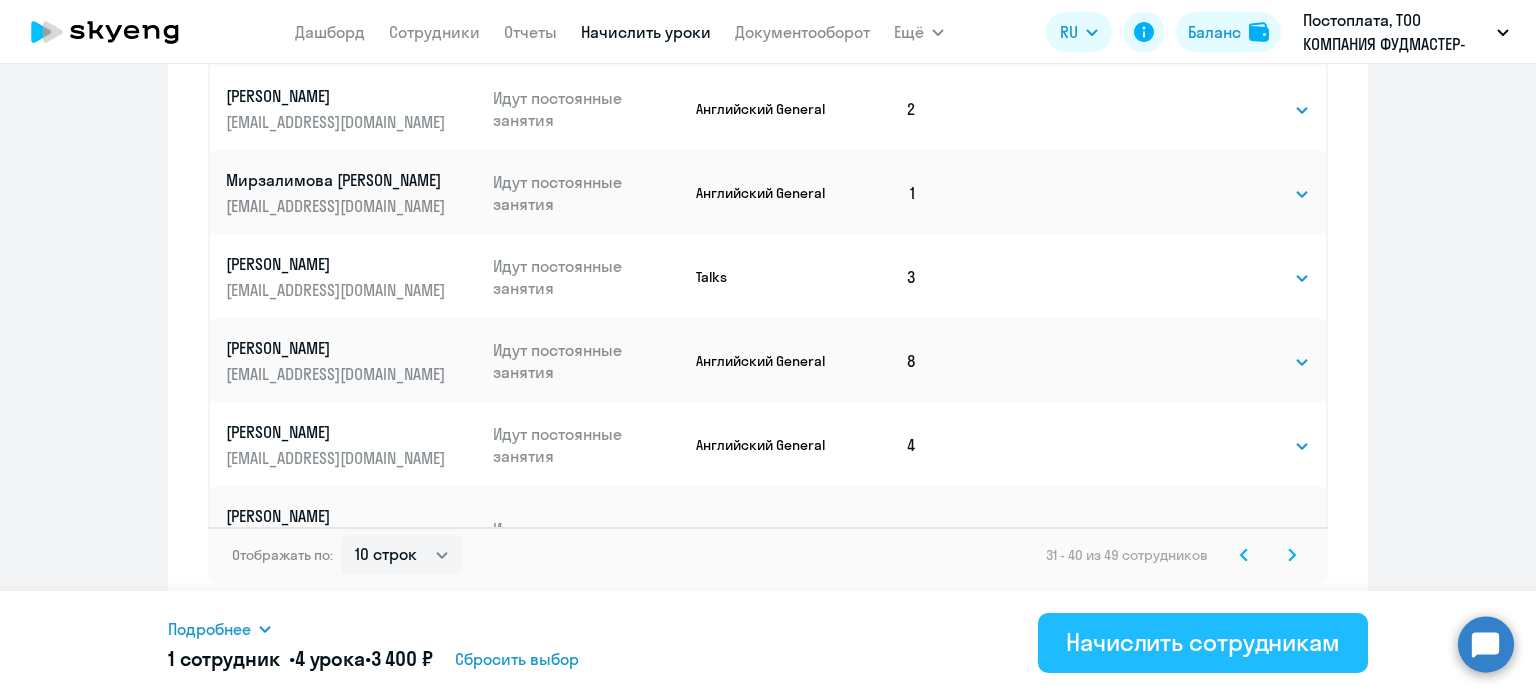 click on "Начислить сотрудникам" at bounding box center (1203, 642) 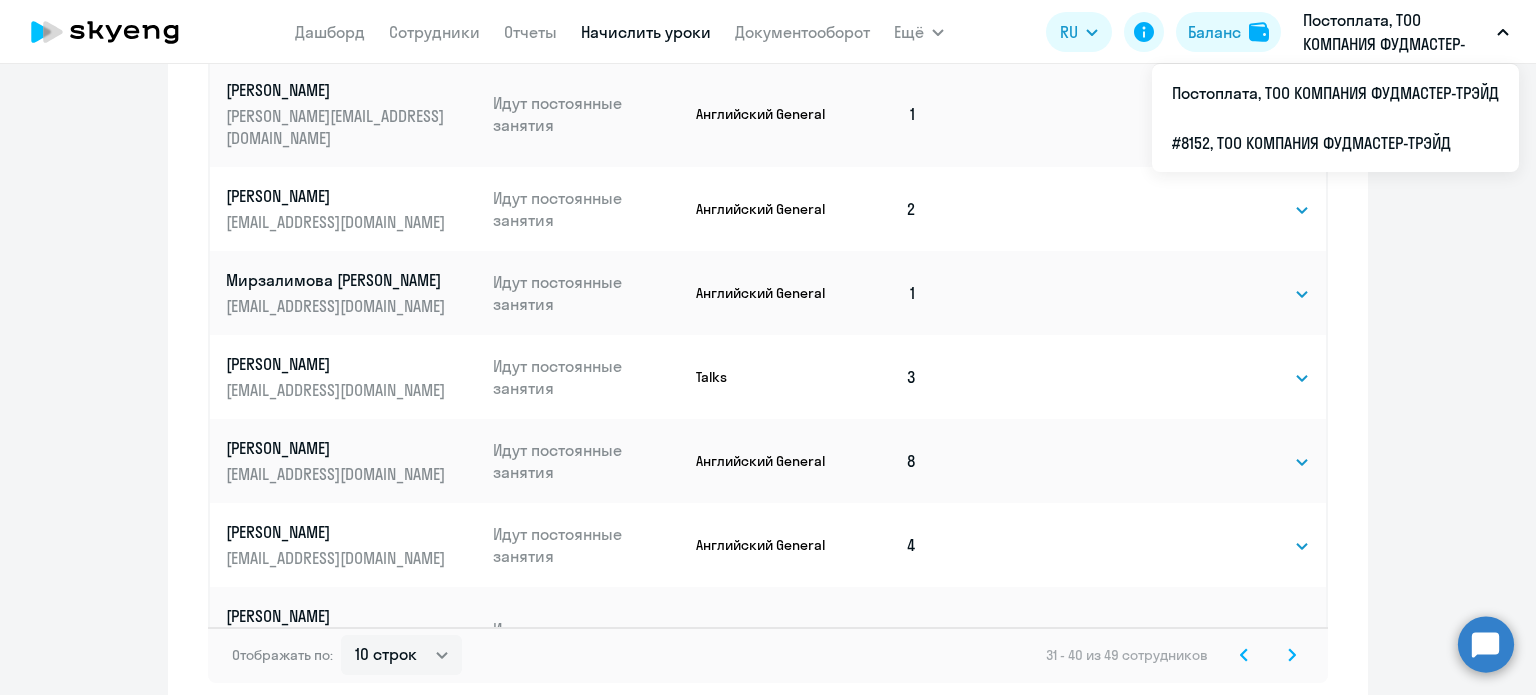 scroll, scrollTop: 1291, scrollLeft: 0, axis: vertical 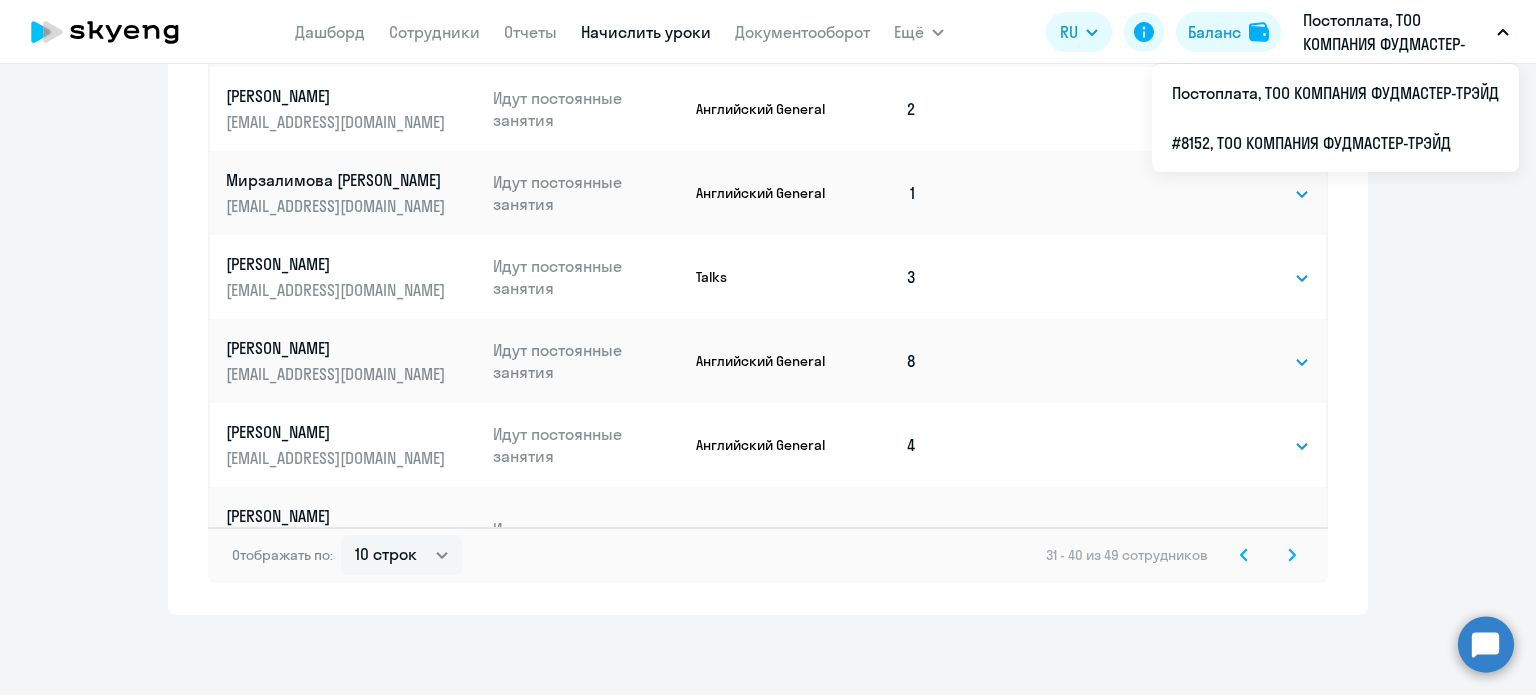 click 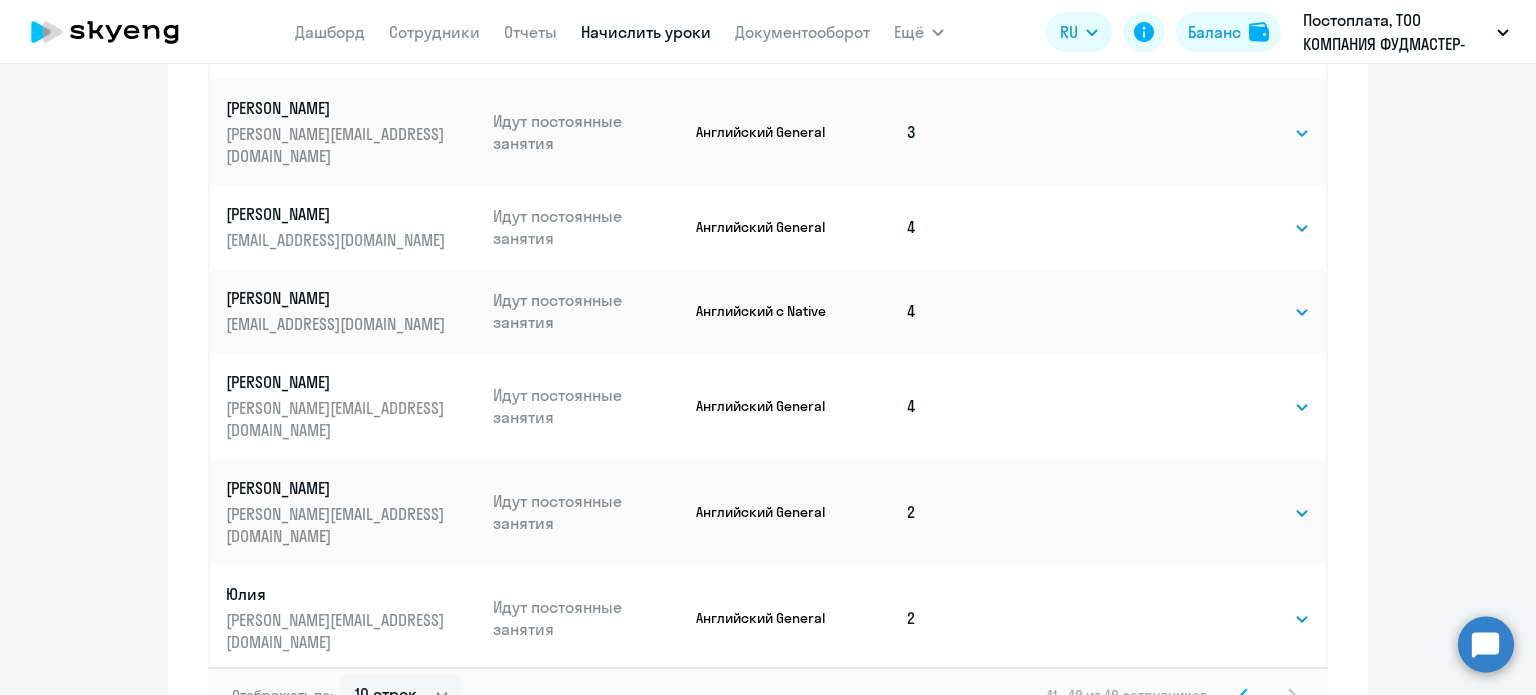 scroll, scrollTop: 1207, scrollLeft: 0, axis: vertical 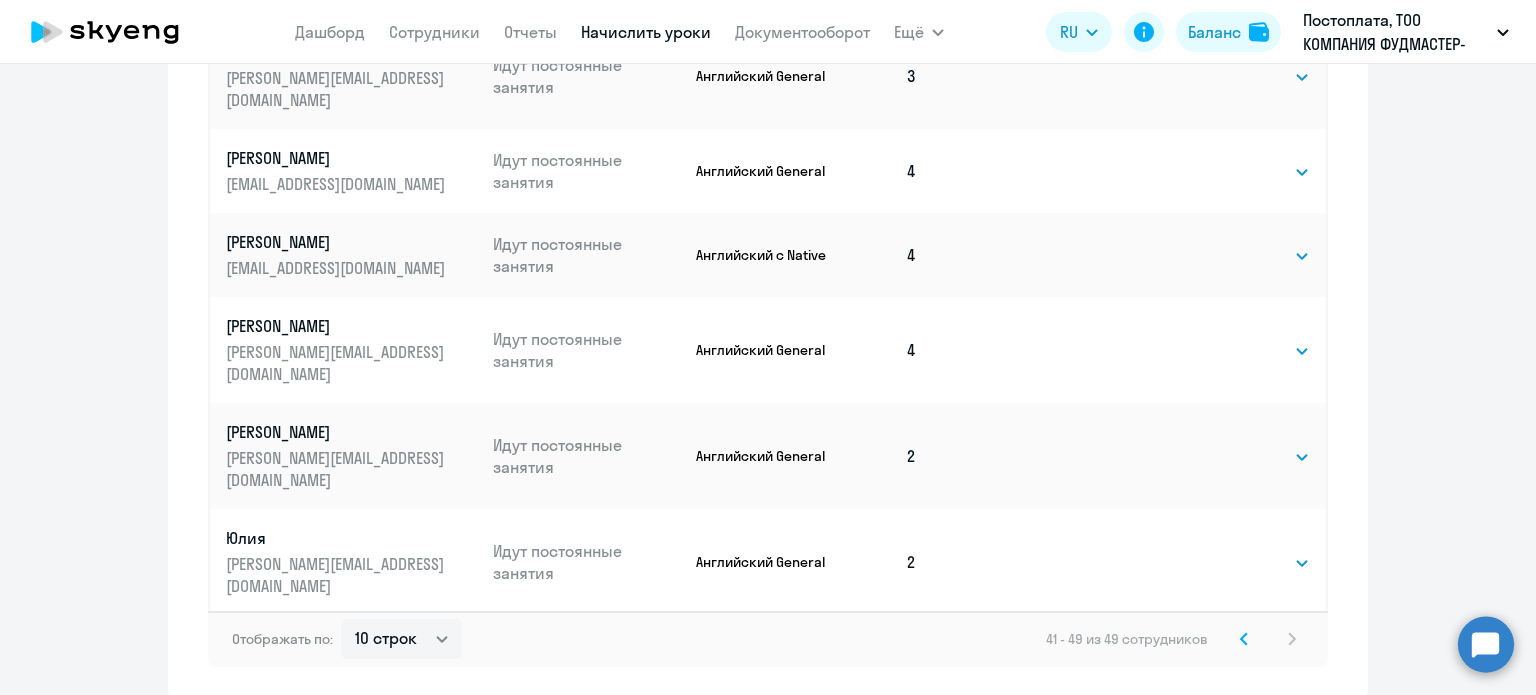 click on "41 - 49 из 49 сотрудников" 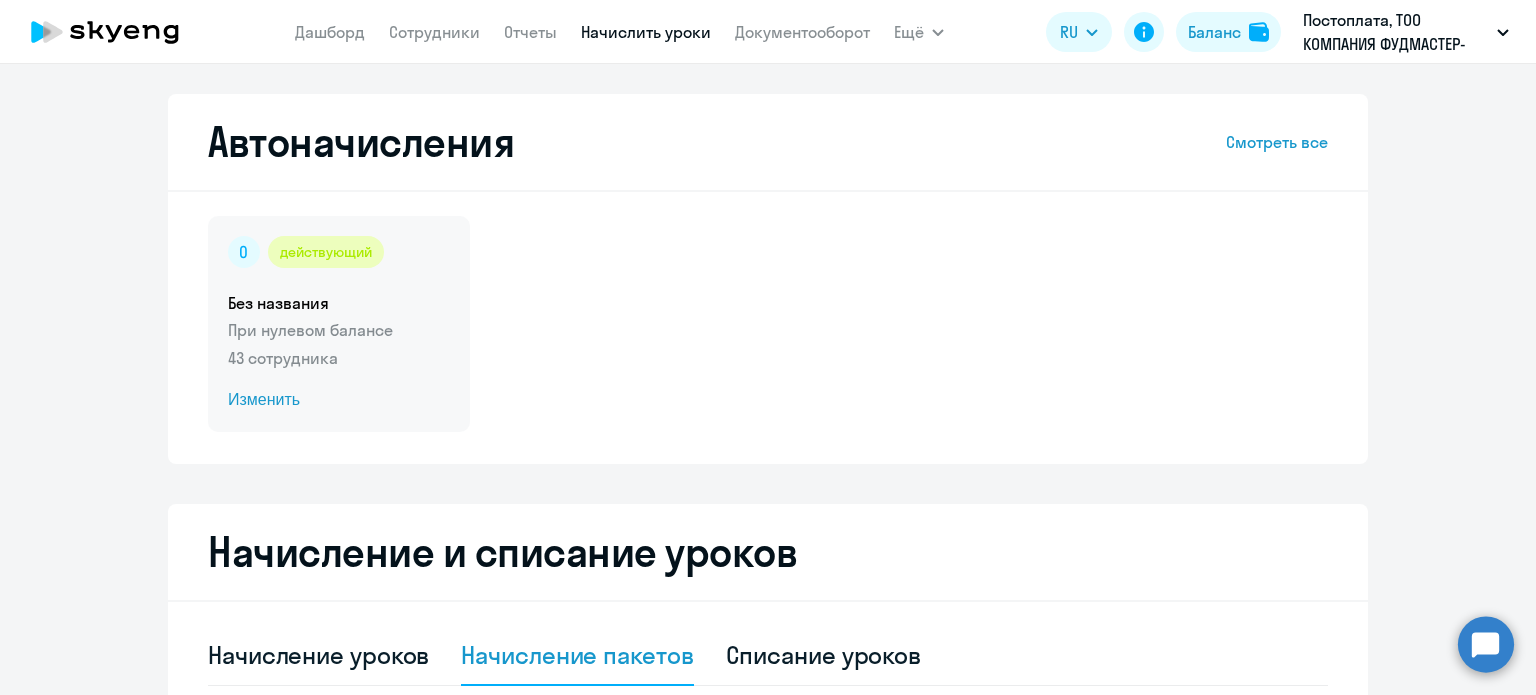 scroll, scrollTop: 200, scrollLeft: 0, axis: vertical 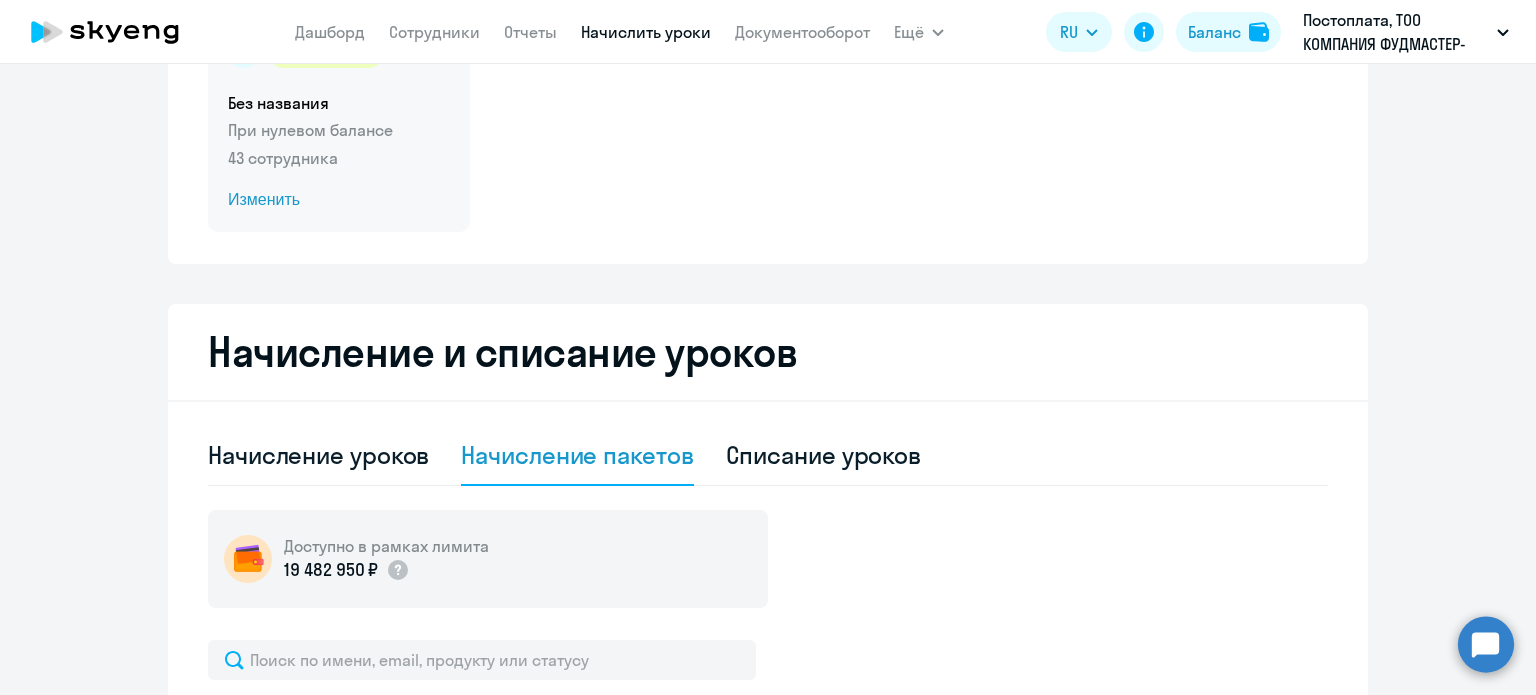 click on "Изменить" 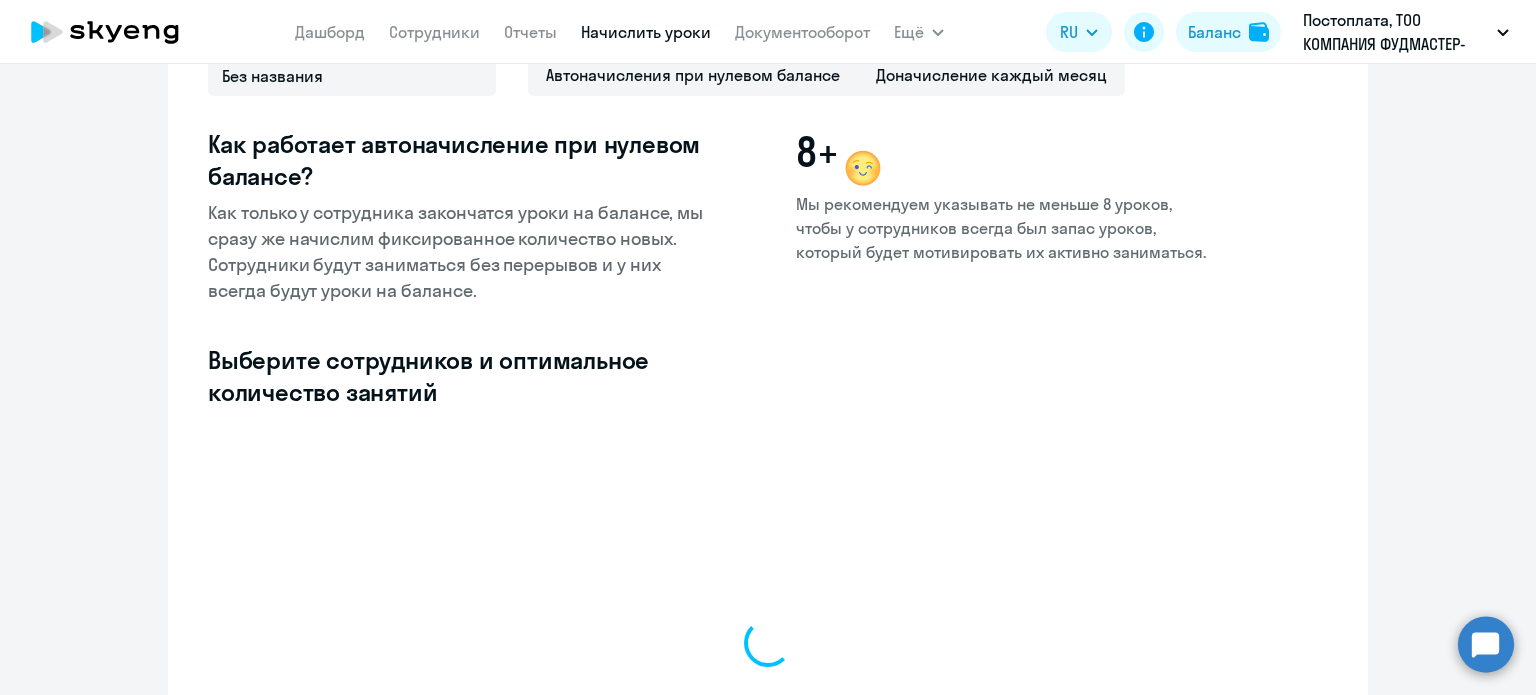 select on "10" 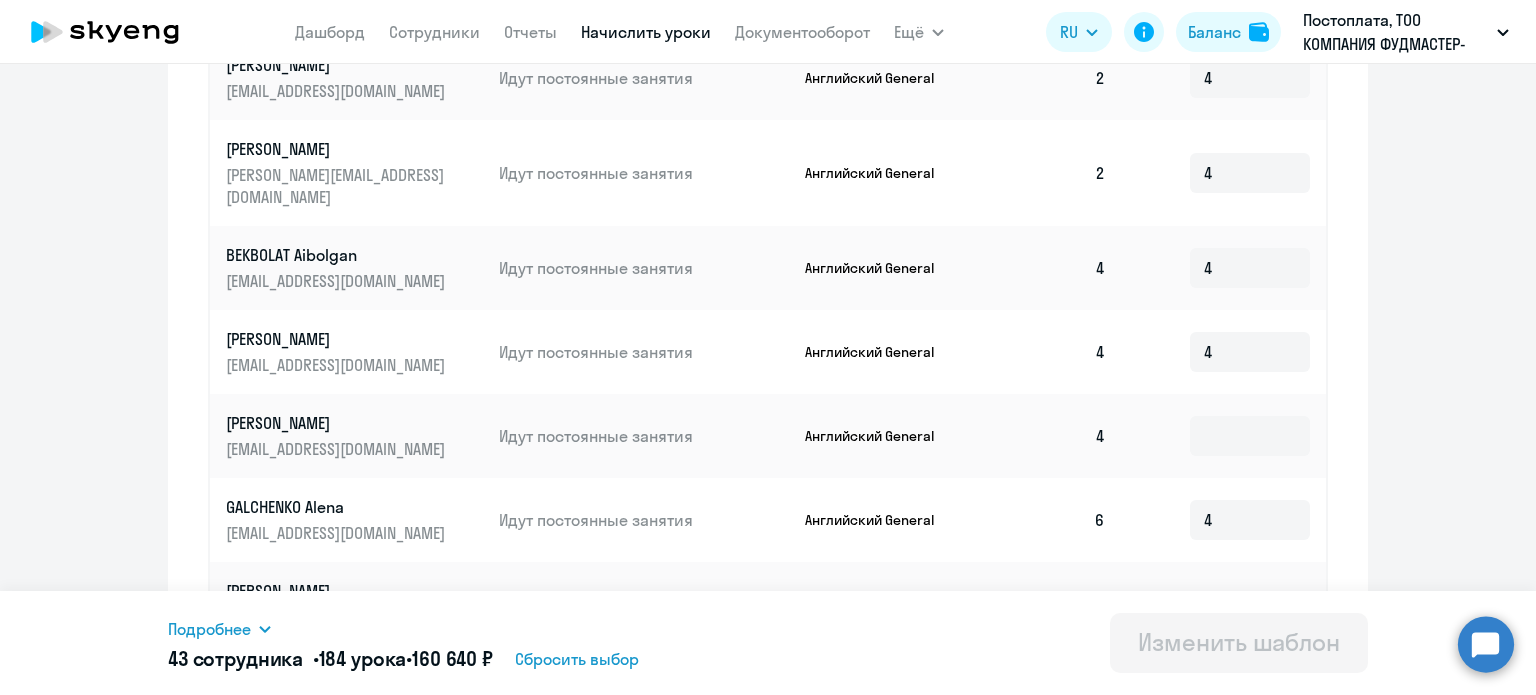 scroll, scrollTop: 1000, scrollLeft: 0, axis: vertical 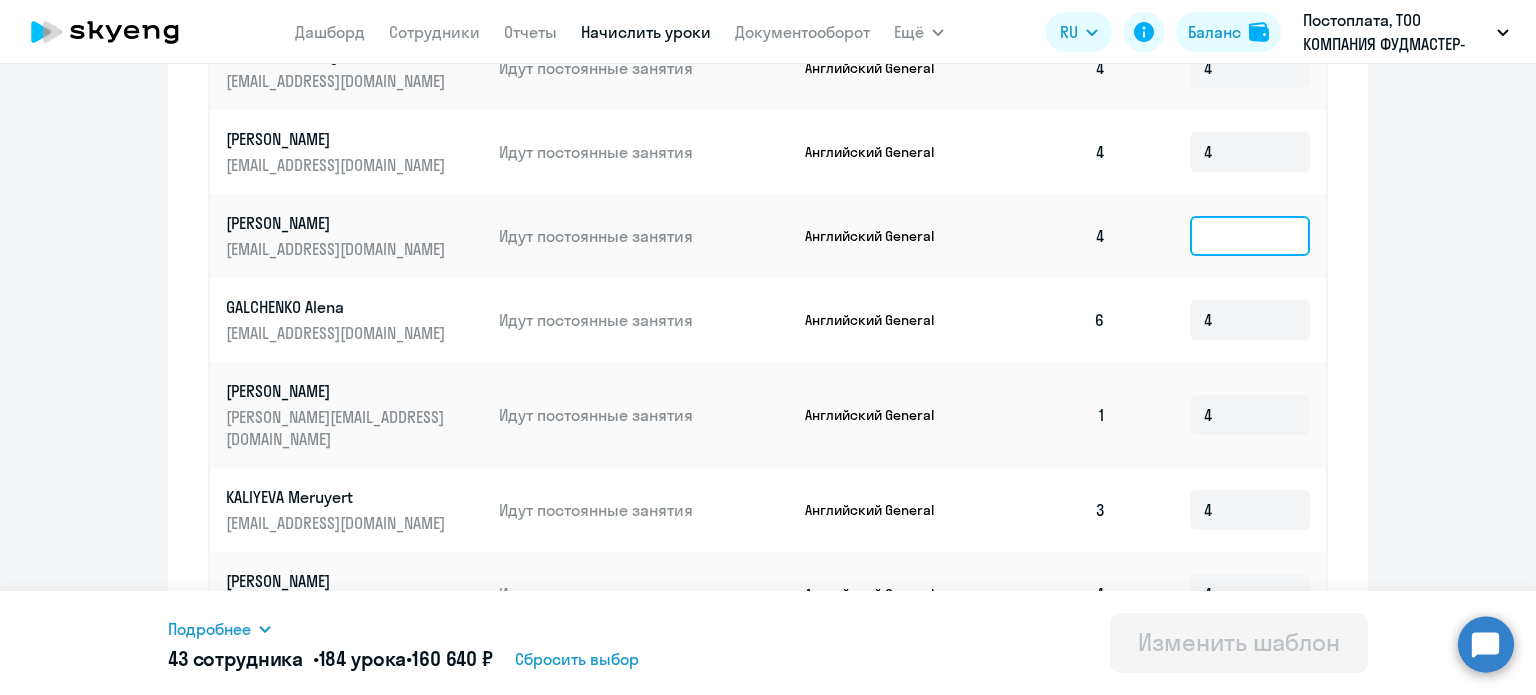 click 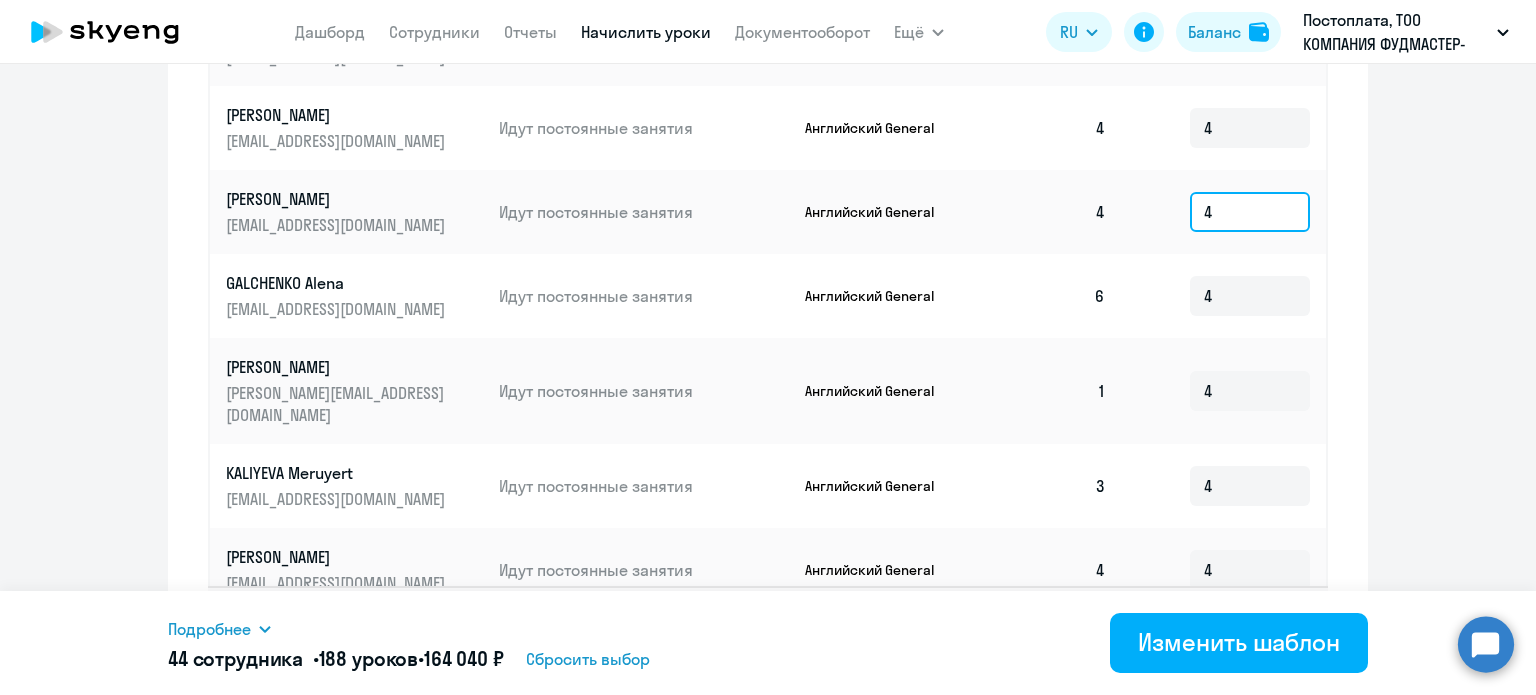 scroll, scrollTop: 1064, scrollLeft: 0, axis: vertical 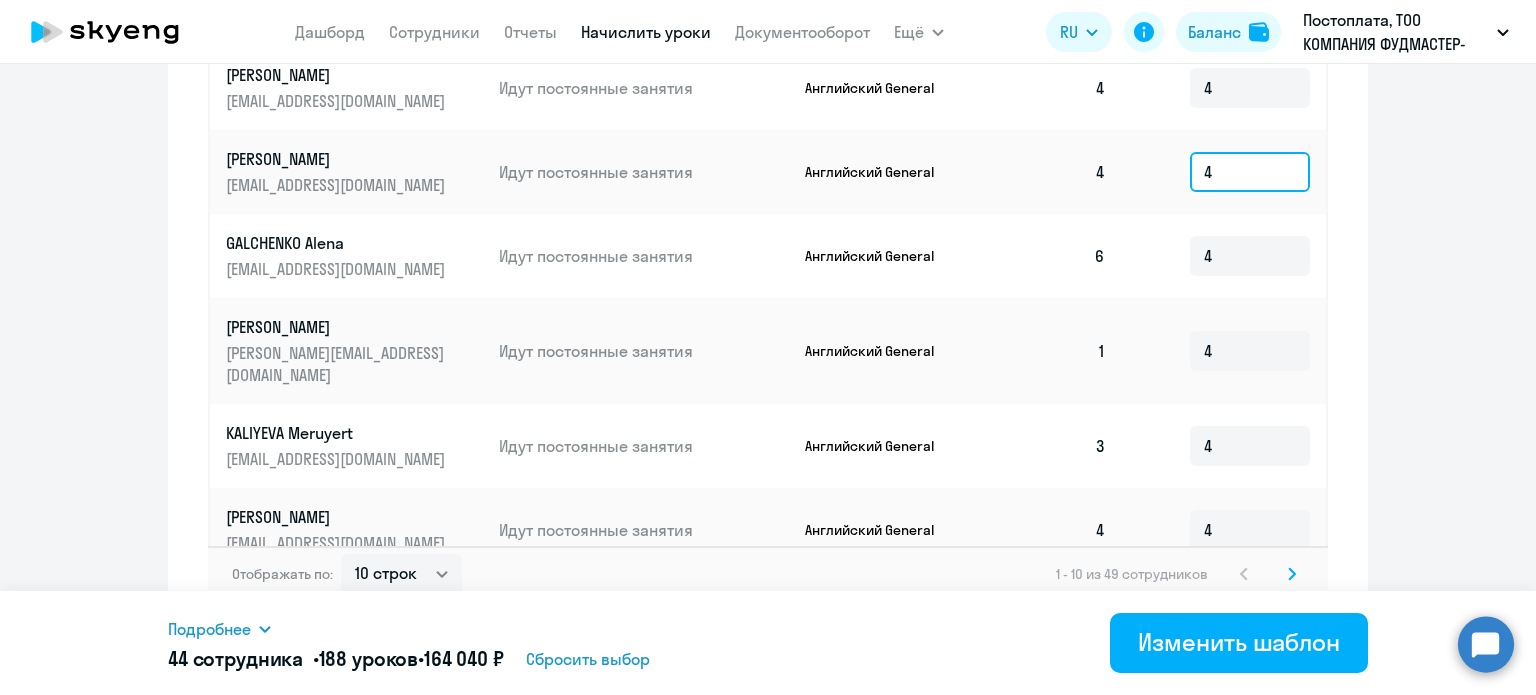 type on "4" 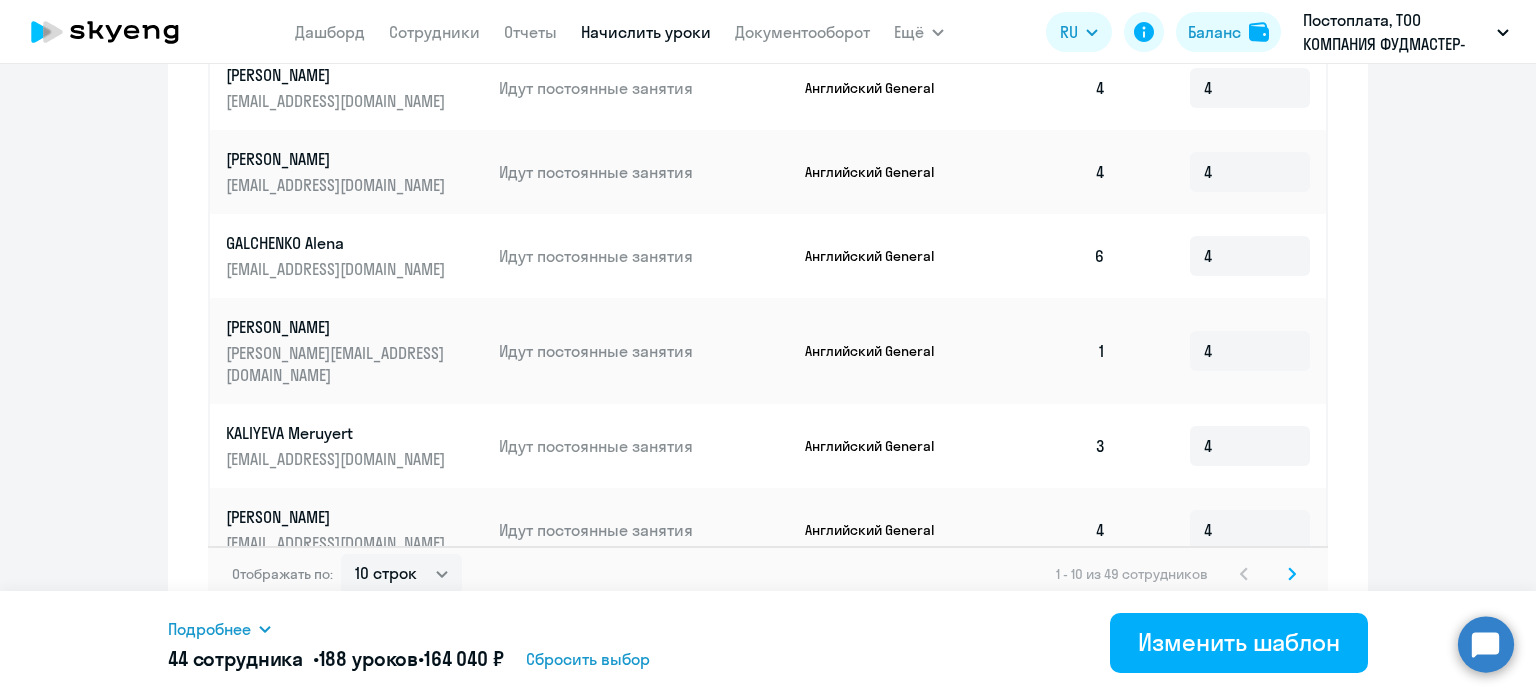 click 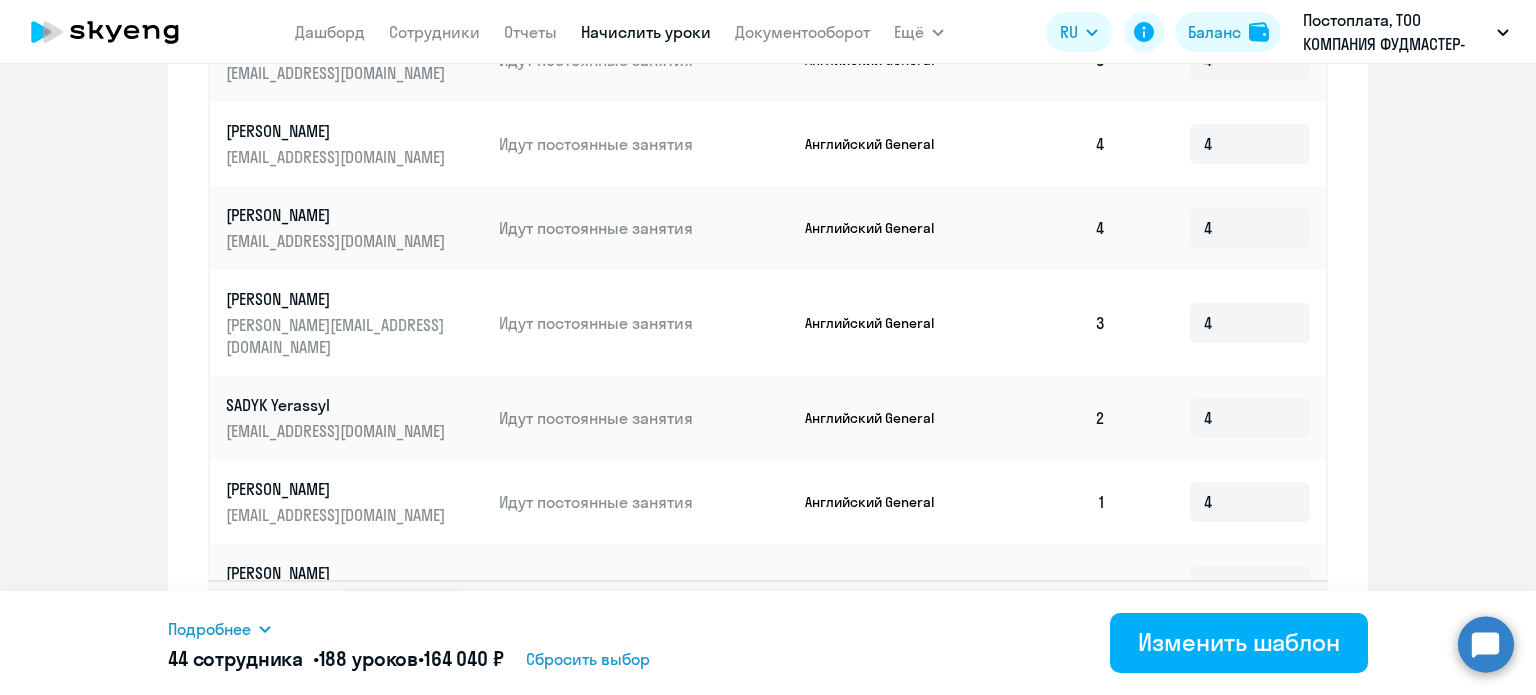 scroll, scrollTop: 1064, scrollLeft: 0, axis: vertical 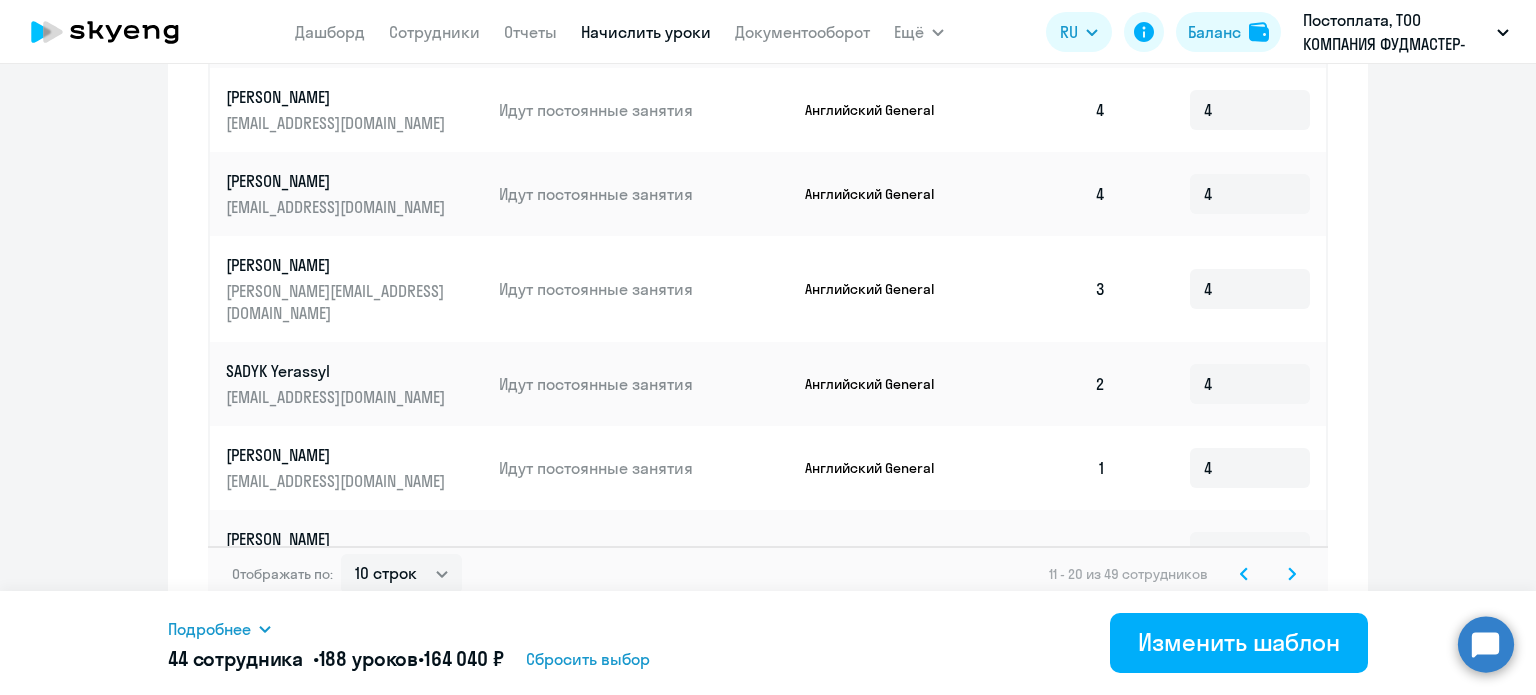 click 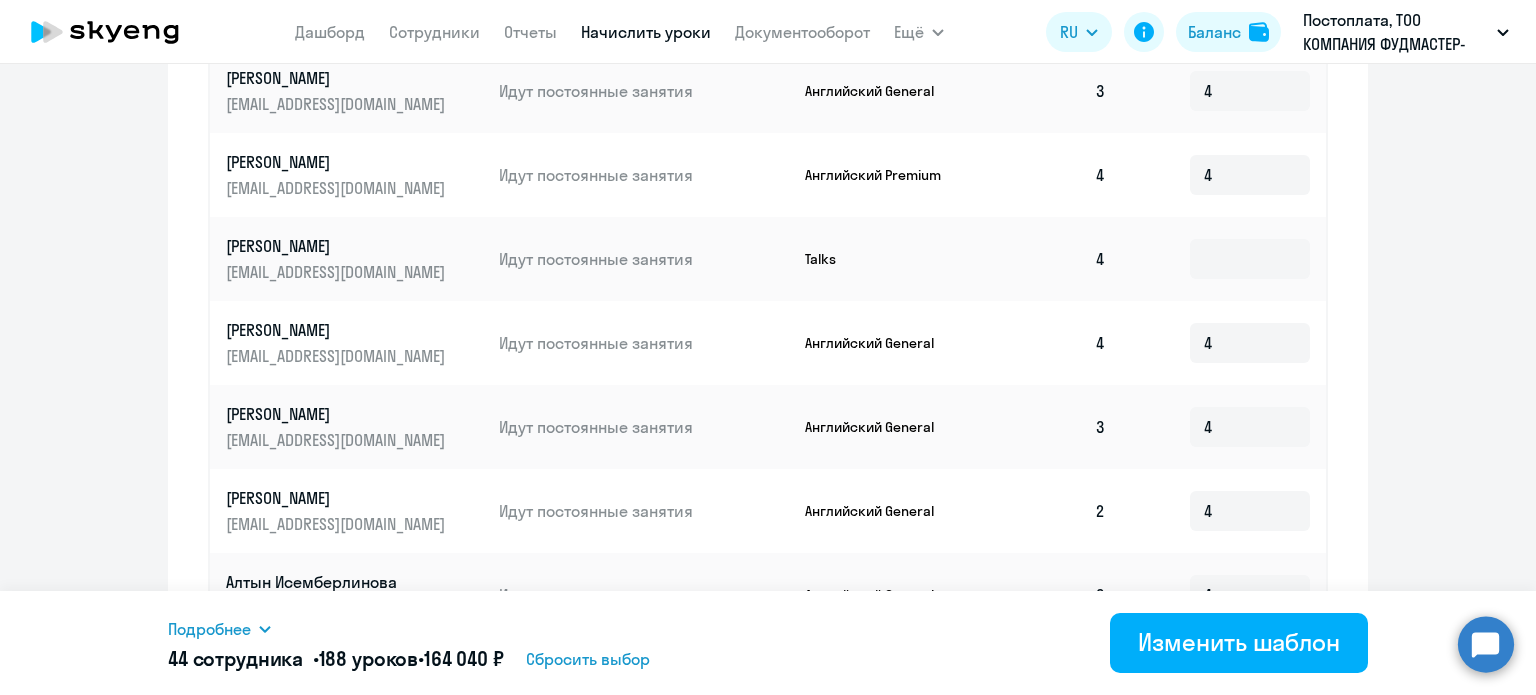scroll, scrollTop: 964, scrollLeft: 0, axis: vertical 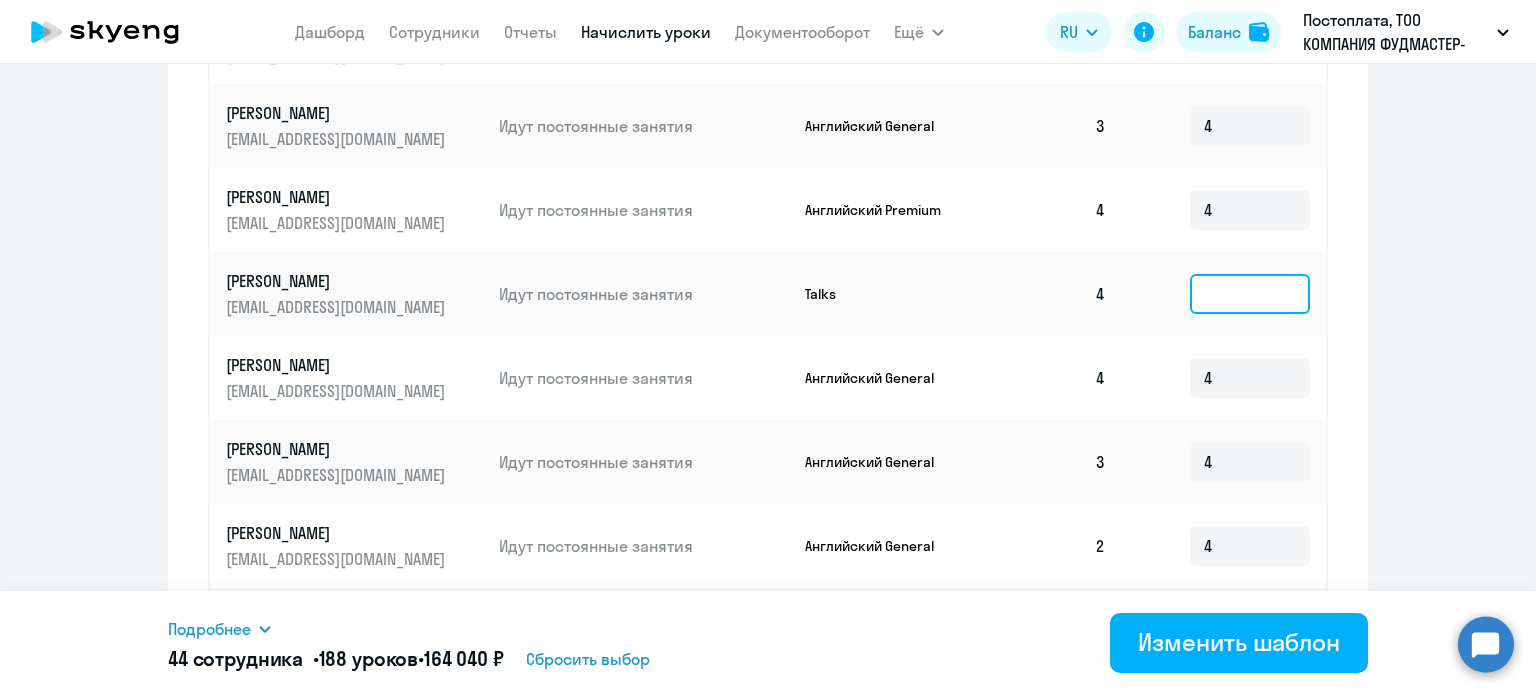 click 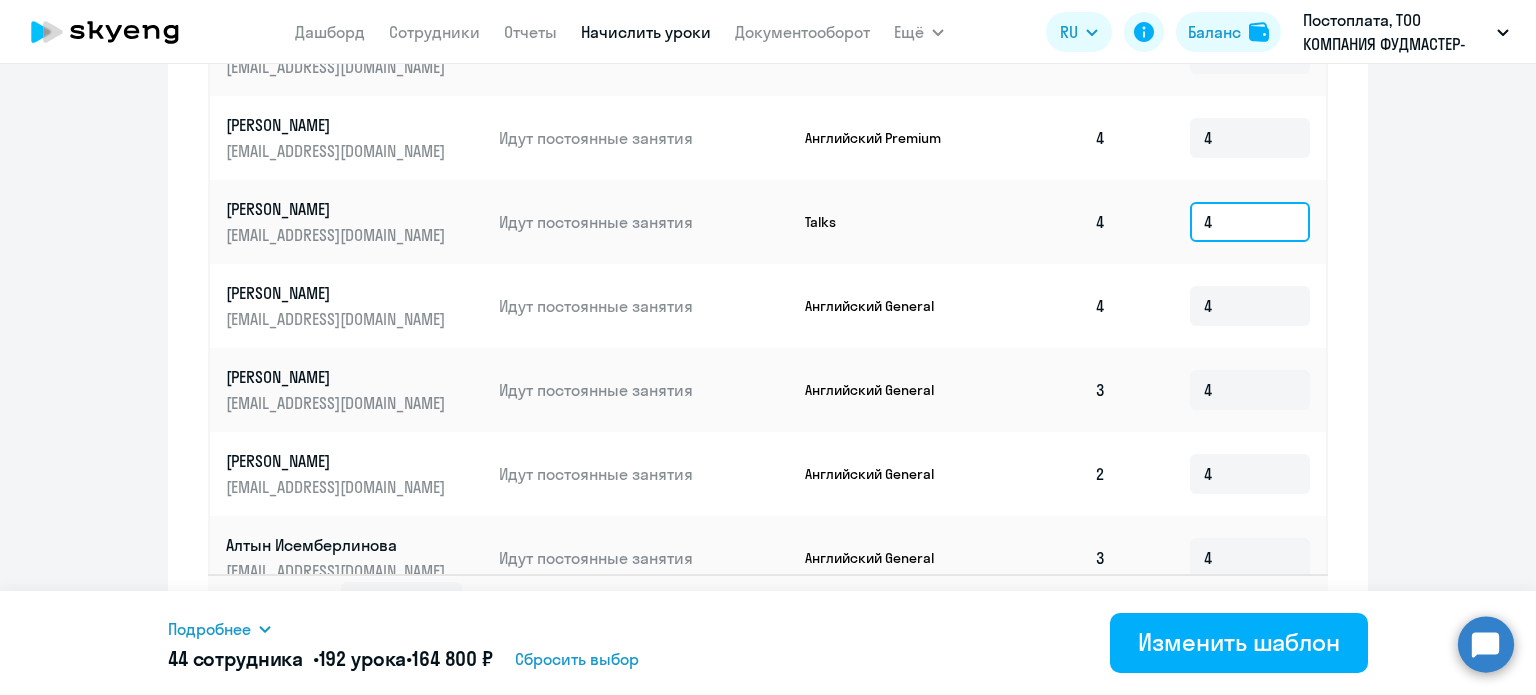 scroll, scrollTop: 1064, scrollLeft: 0, axis: vertical 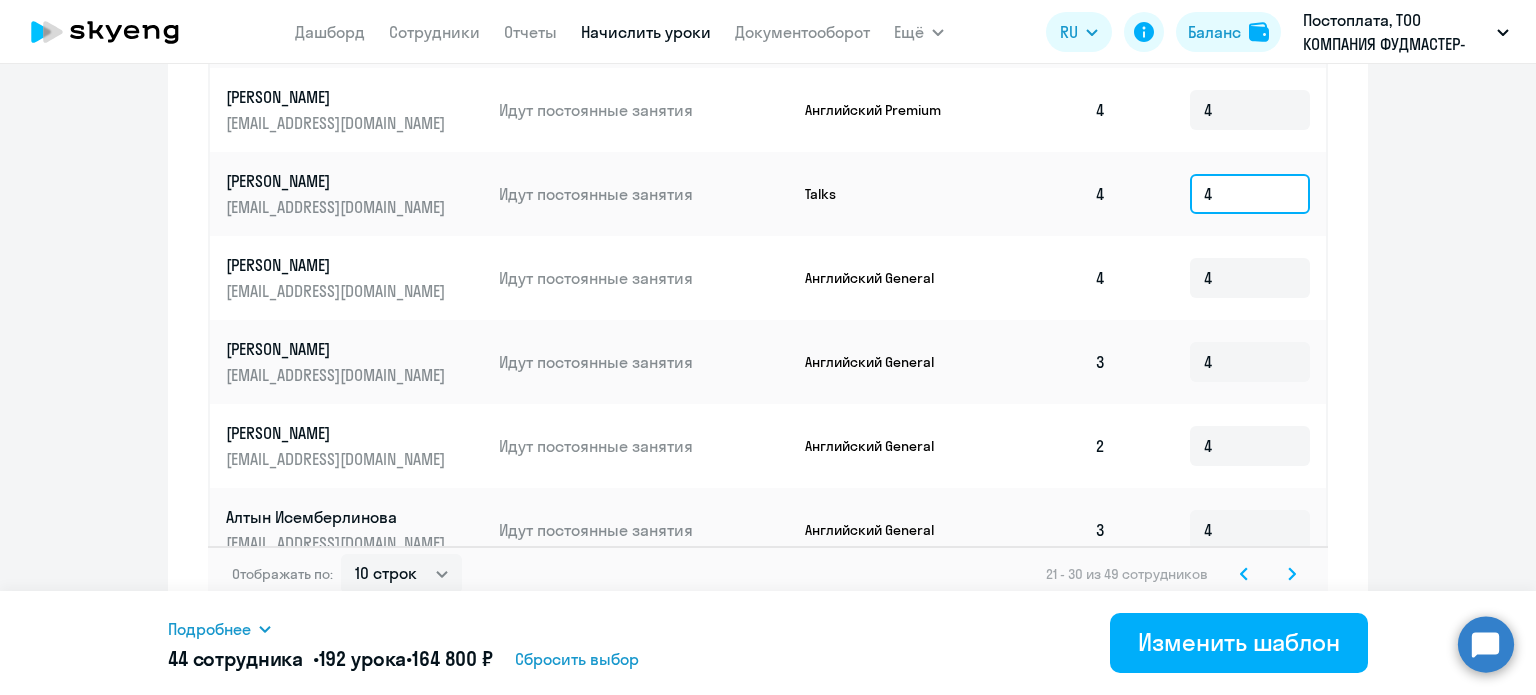 type on "4" 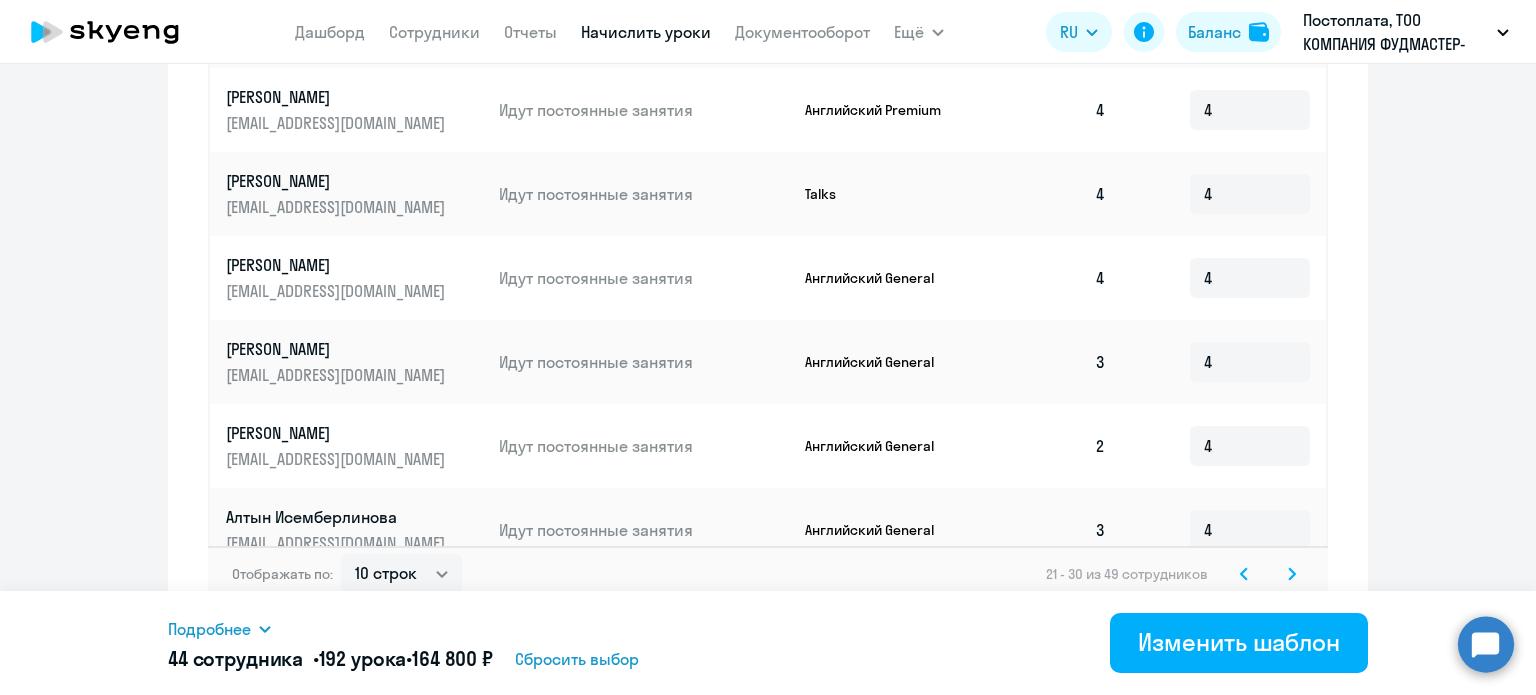 click 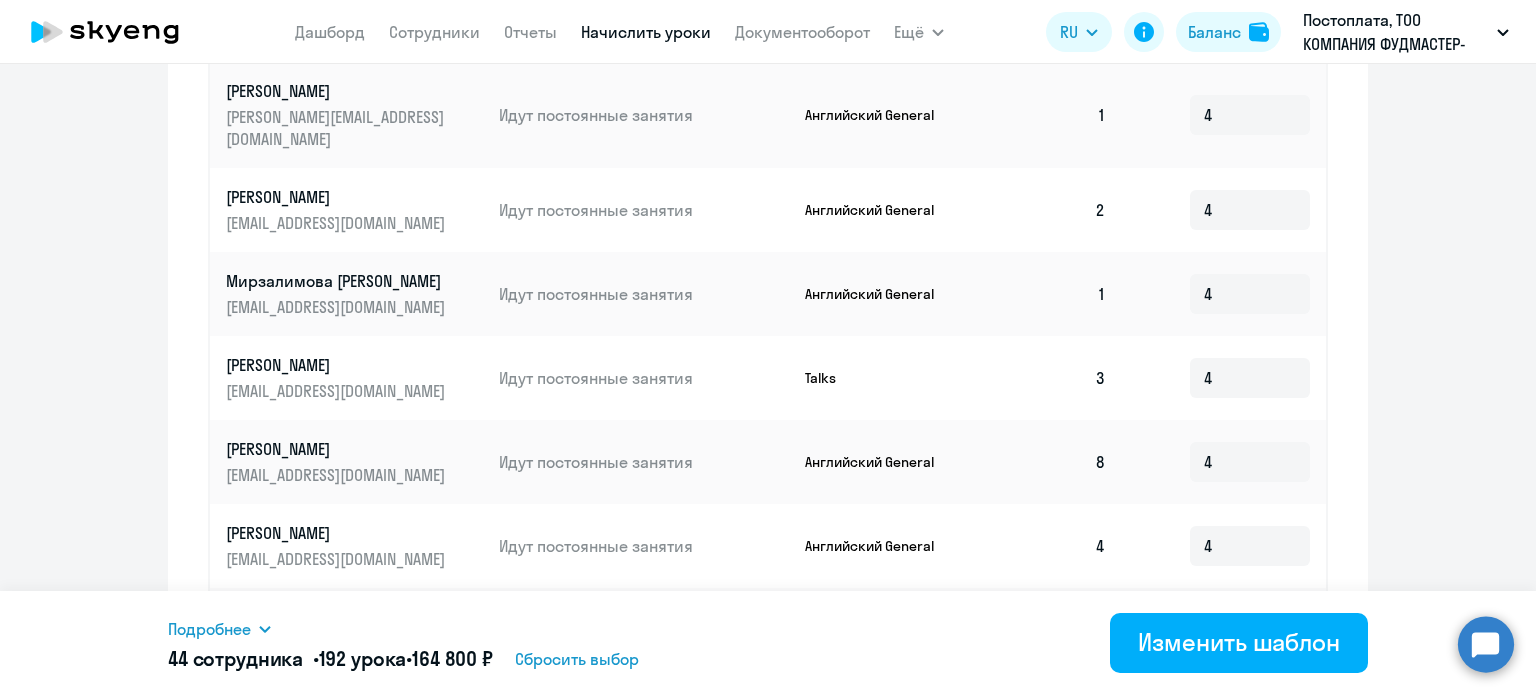 scroll, scrollTop: 1064, scrollLeft: 0, axis: vertical 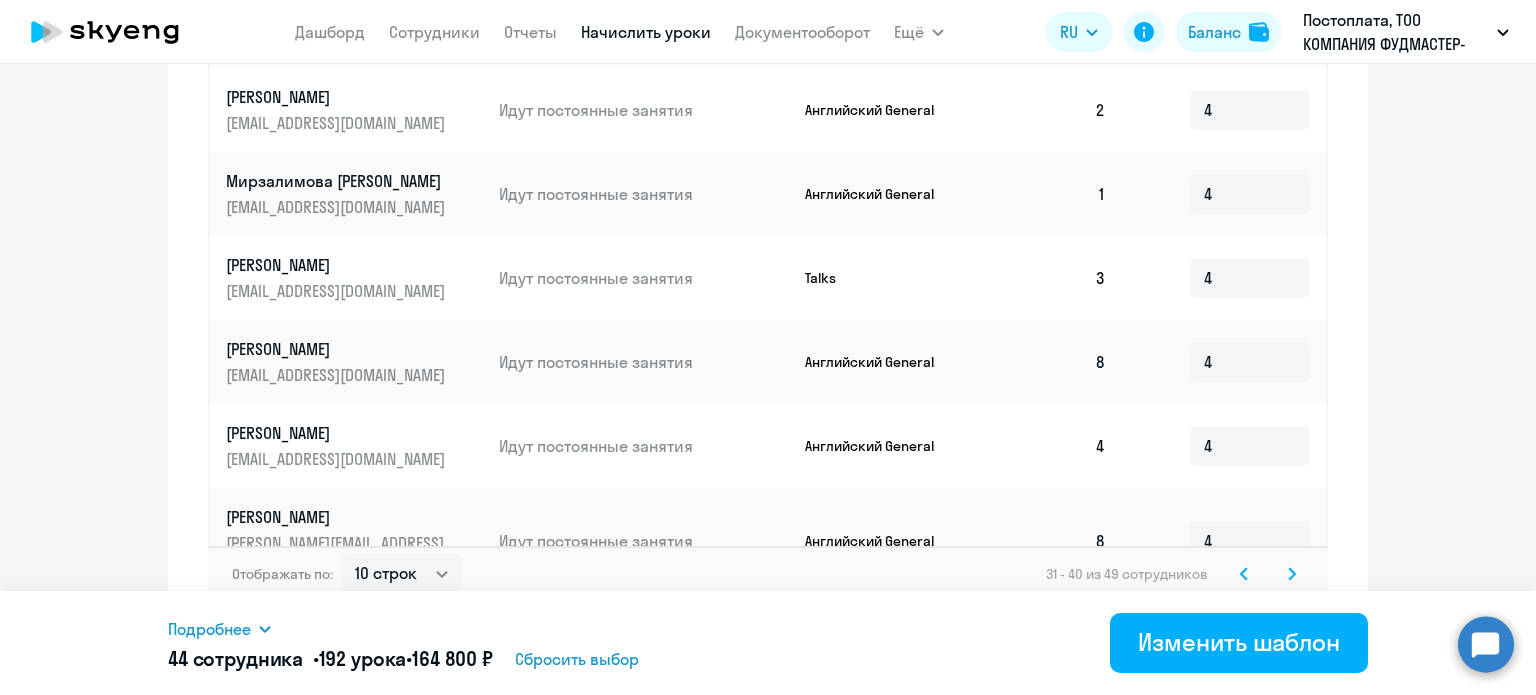 click 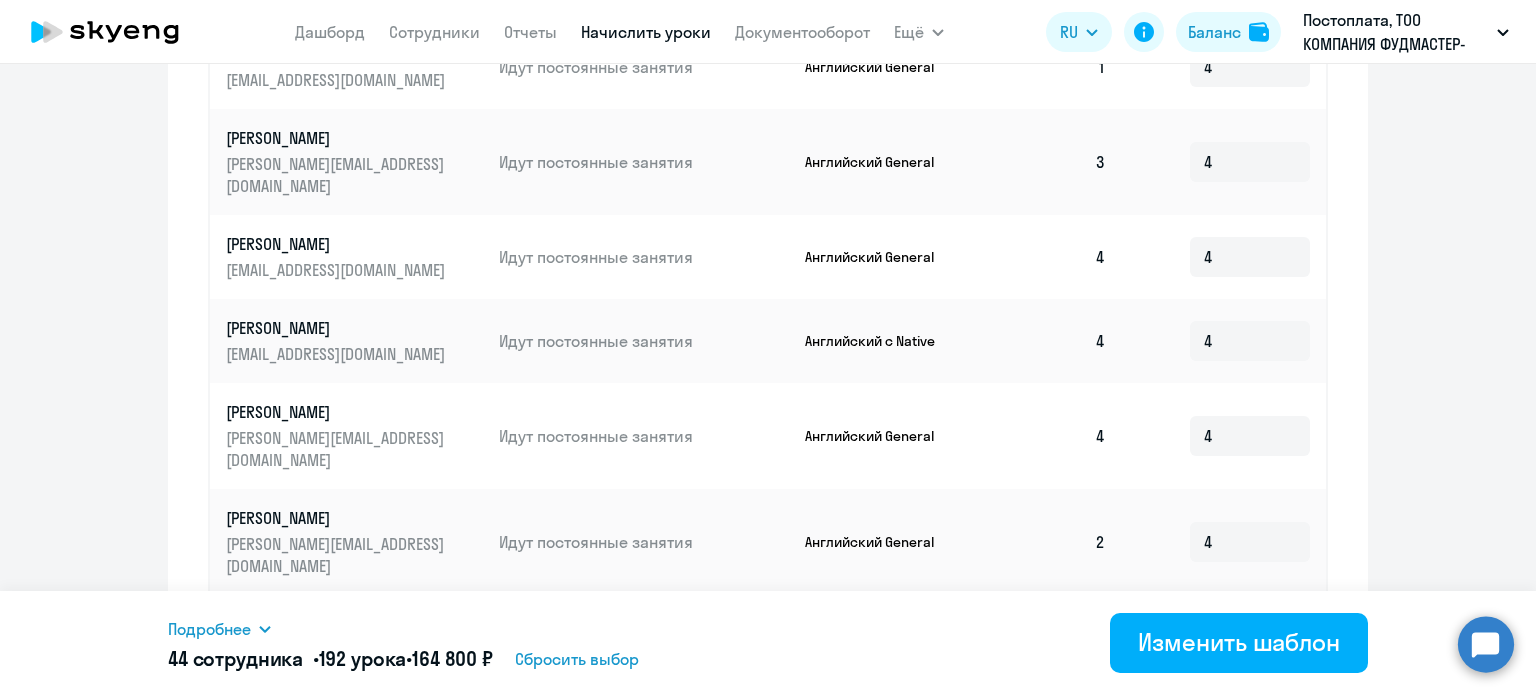 scroll, scrollTop: 980, scrollLeft: 0, axis: vertical 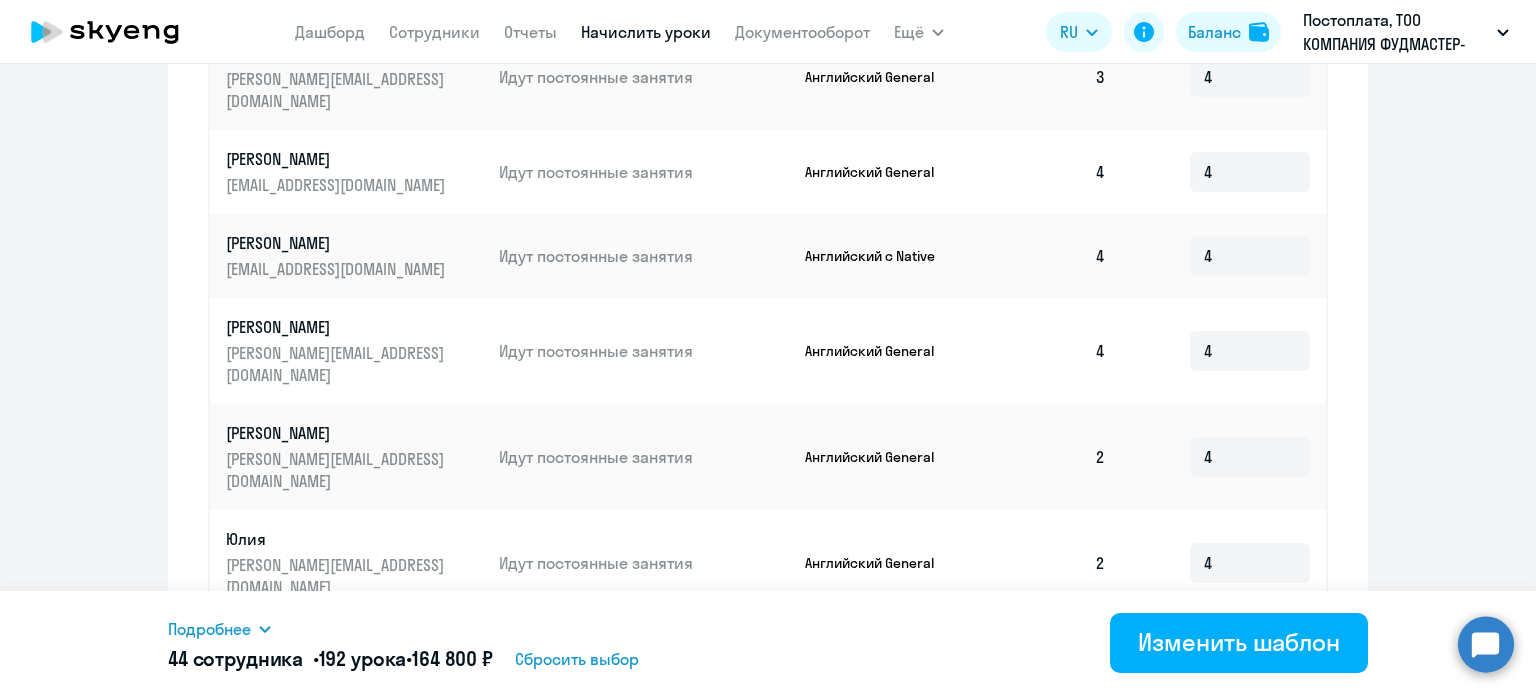 click on "41 - 49 из 49 сотрудников" 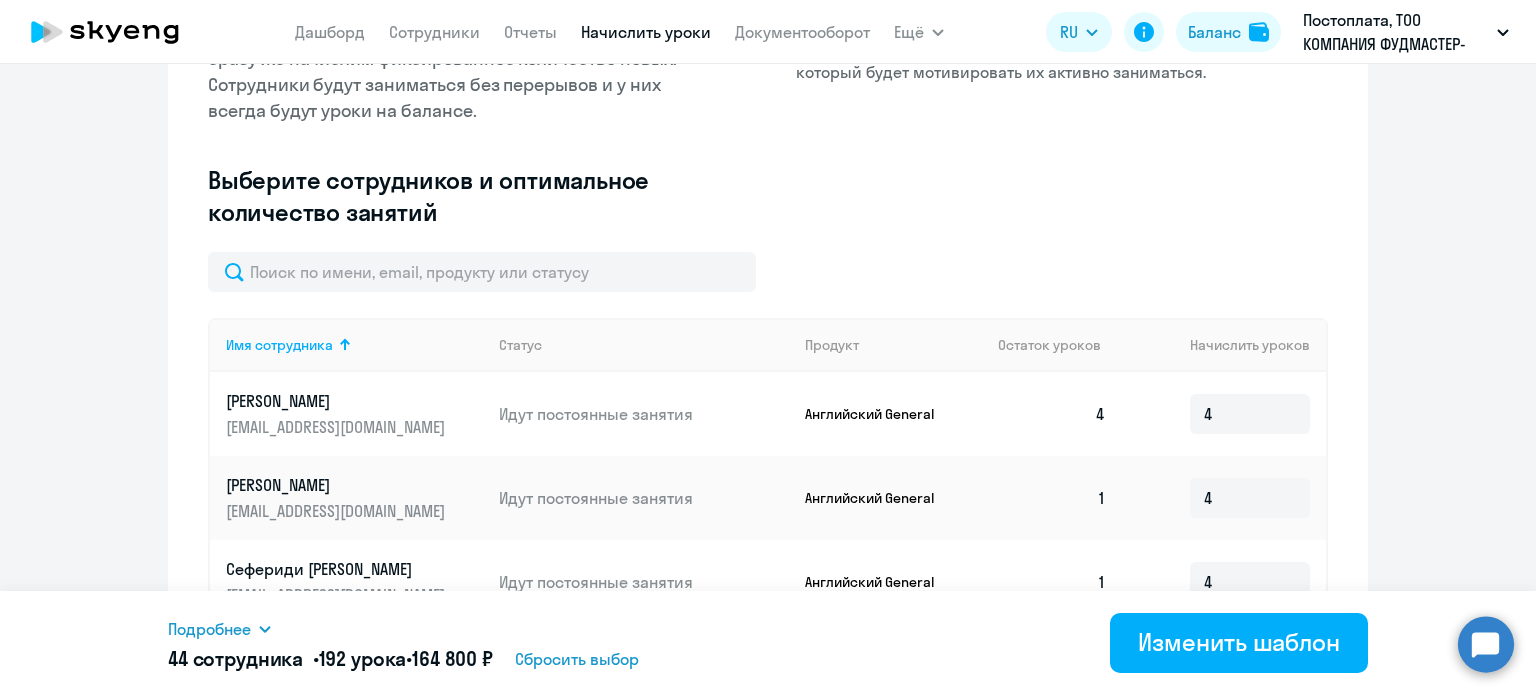 scroll, scrollTop: 980, scrollLeft: 0, axis: vertical 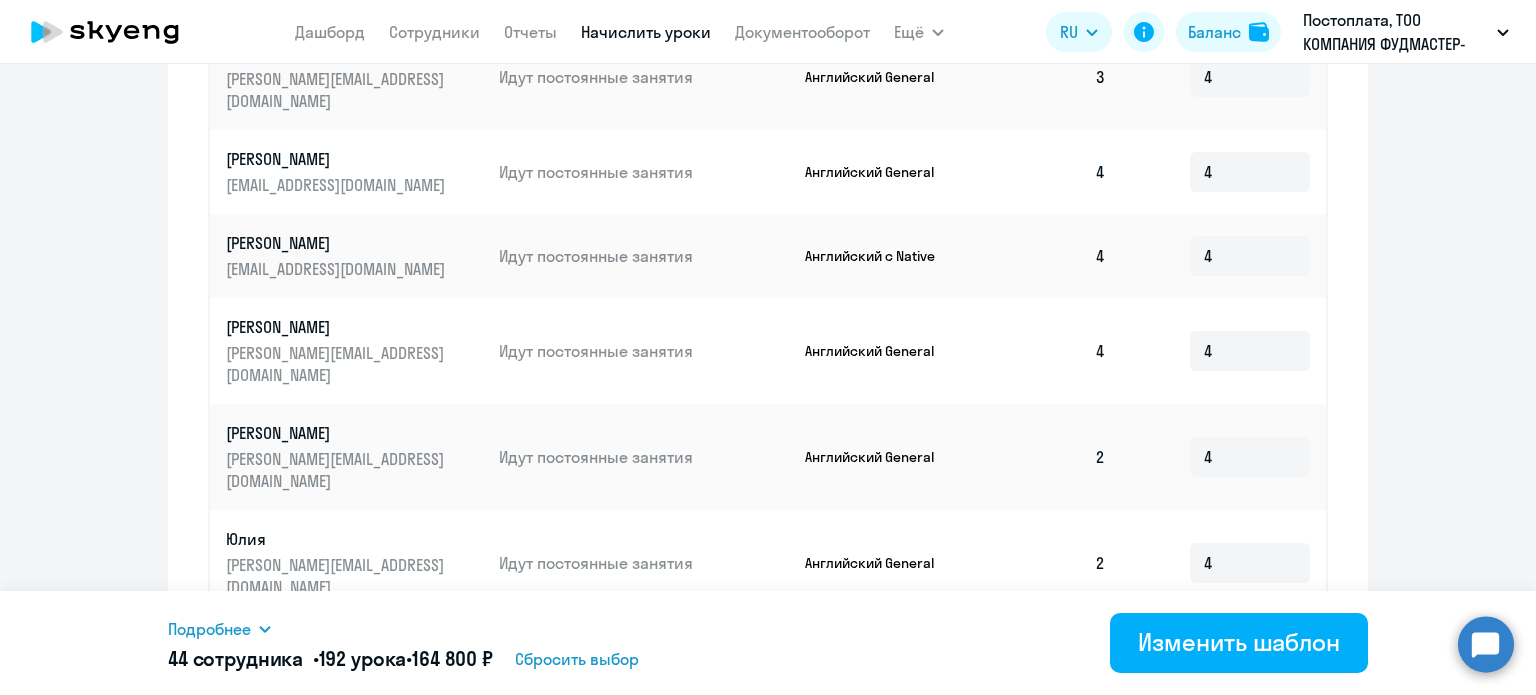 click 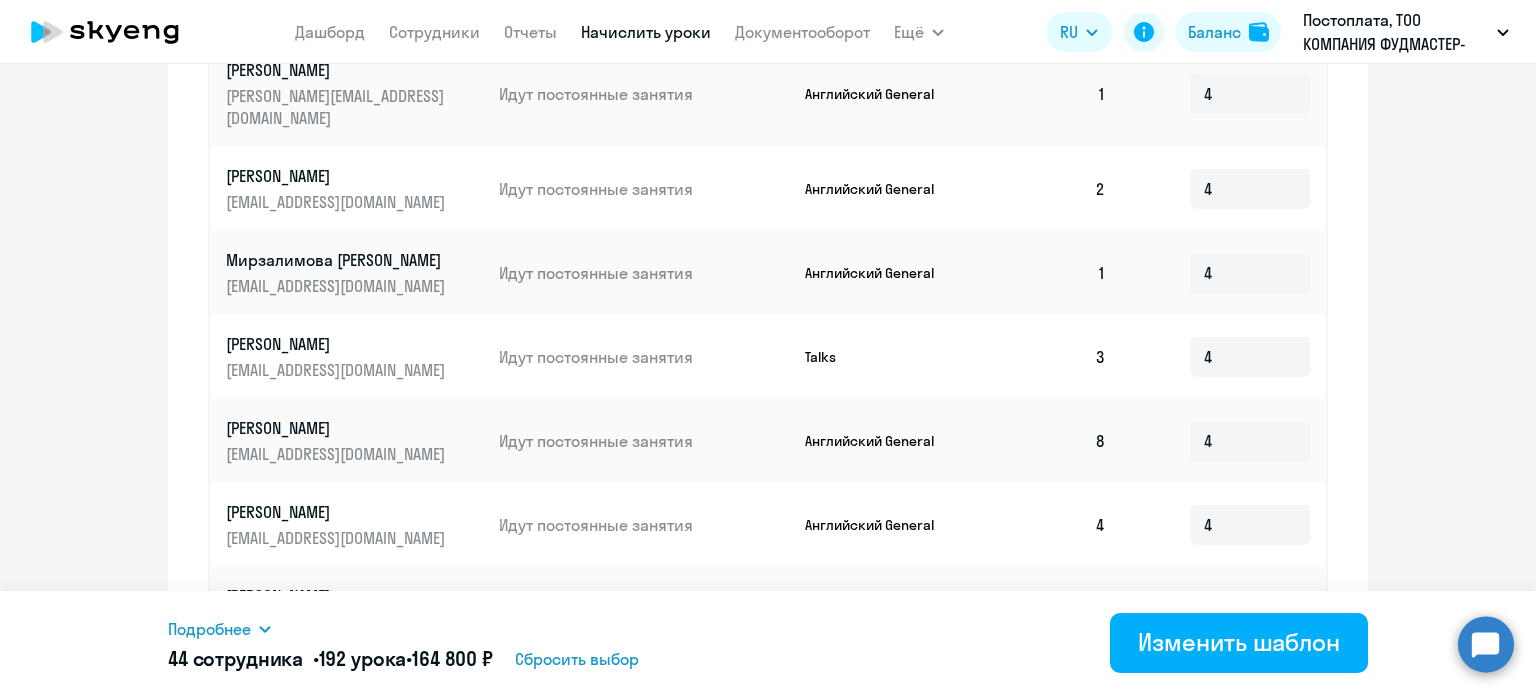scroll, scrollTop: 1064, scrollLeft: 0, axis: vertical 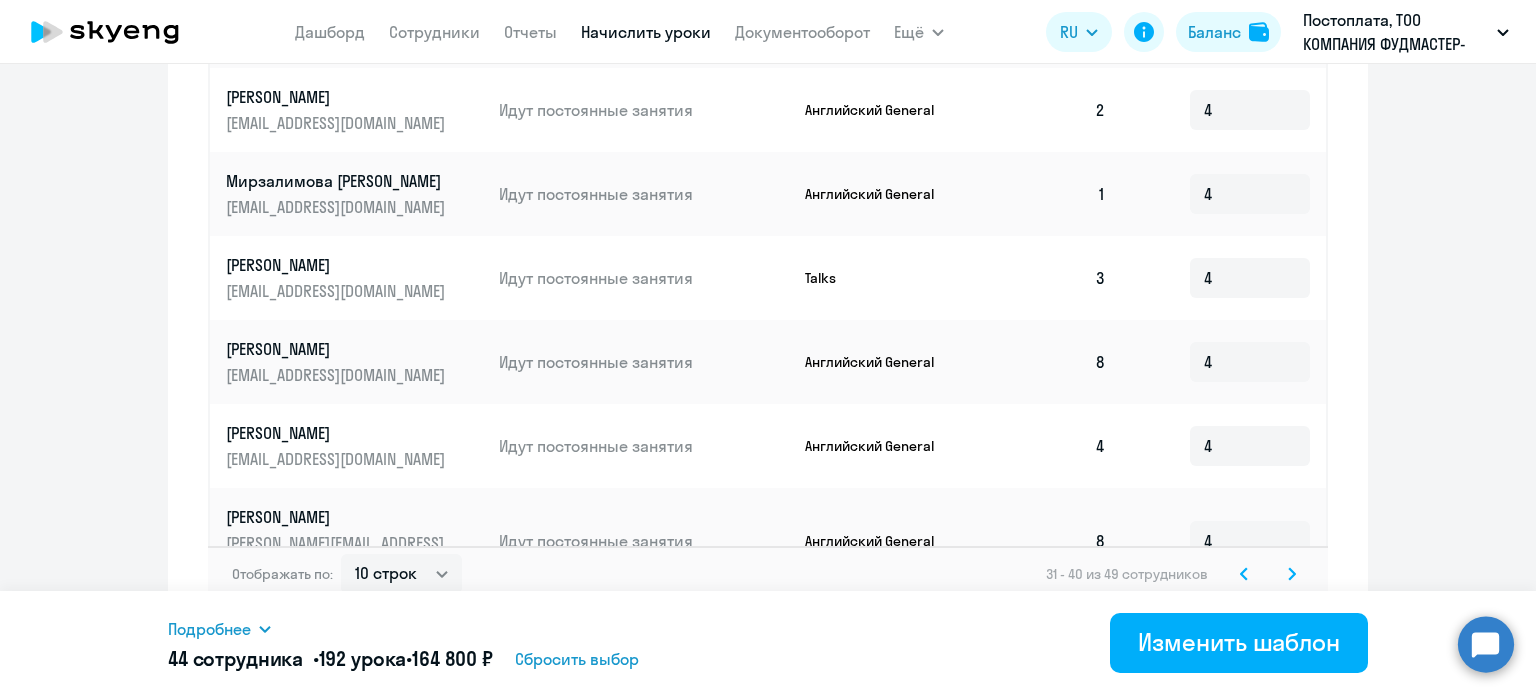 click 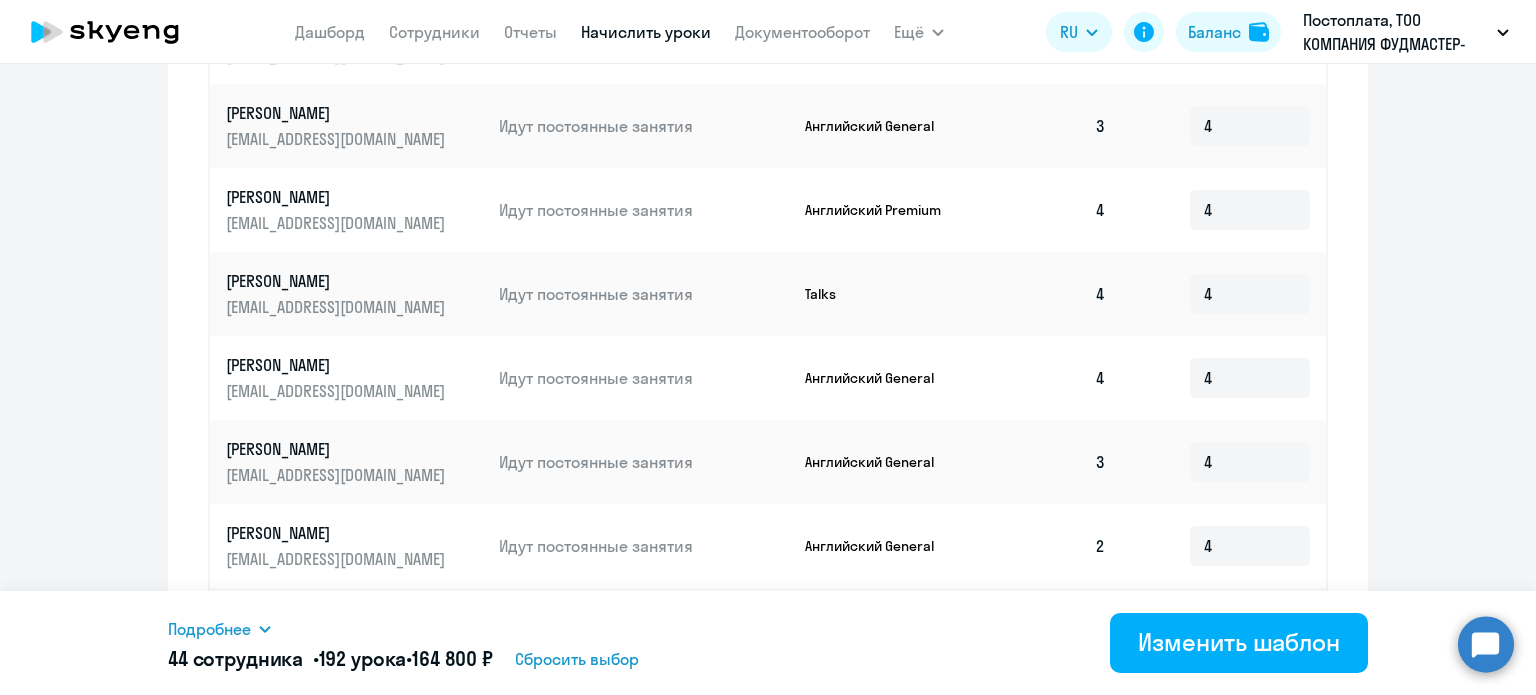 scroll, scrollTop: 1064, scrollLeft: 0, axis: vertical 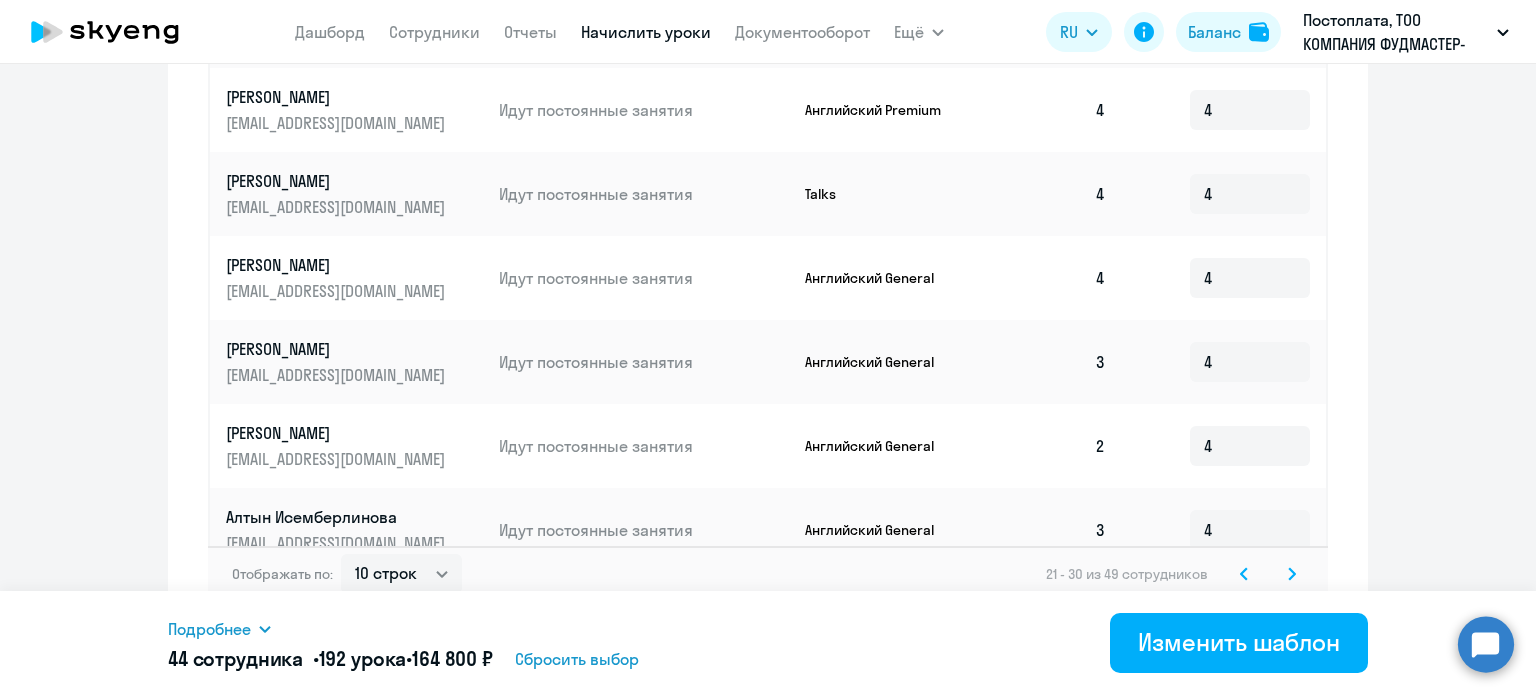 click 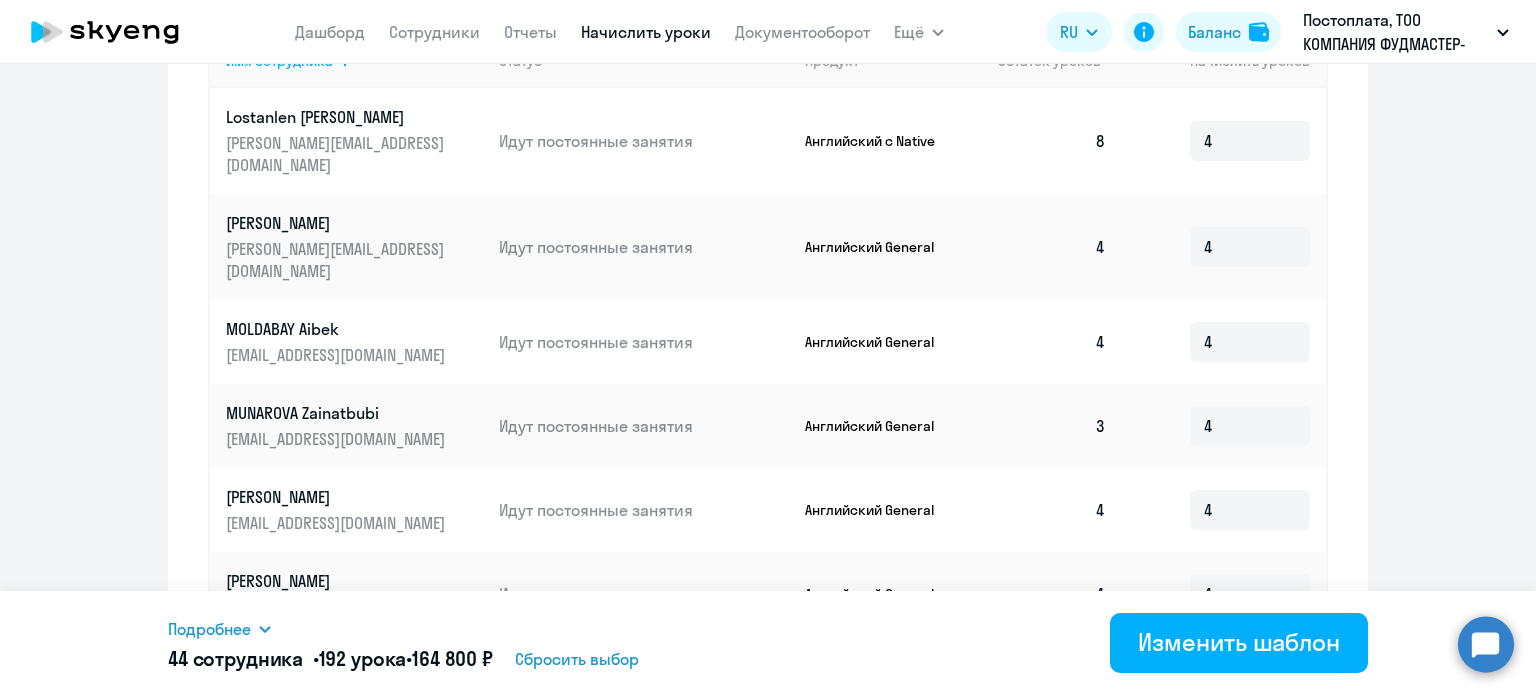 scroll, scrollTop: 1064, scrollLeft: 0, axis: vertical 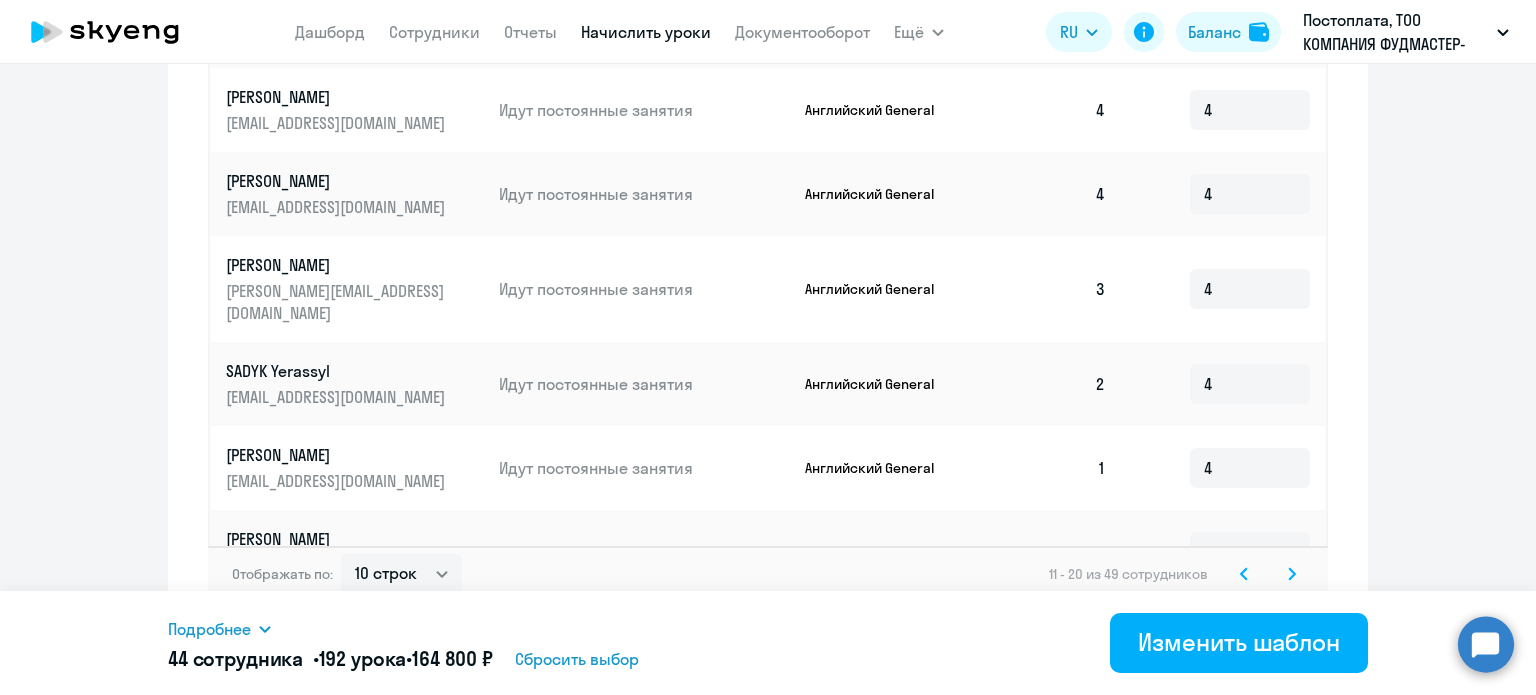 click 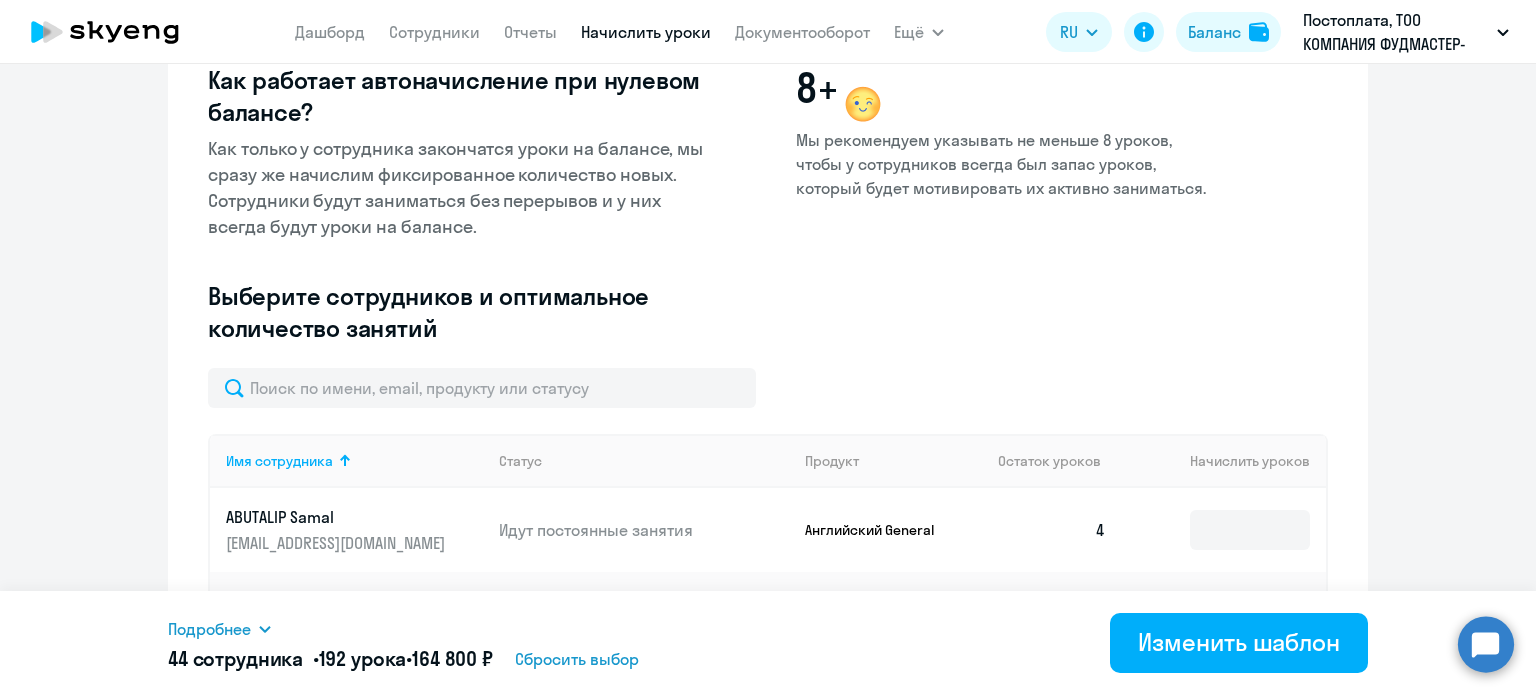scroll, scrollTop: 464, scrollLeft: 0, axis: vertical 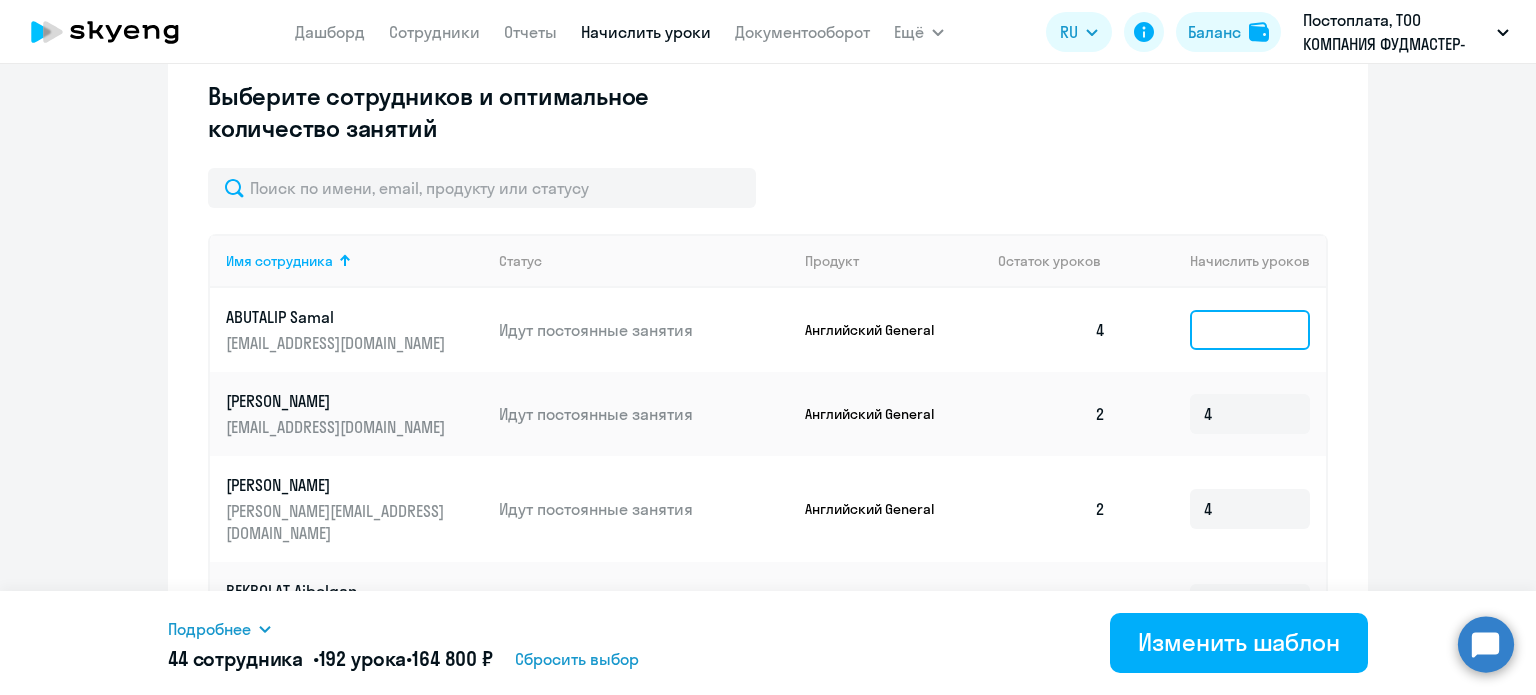 click 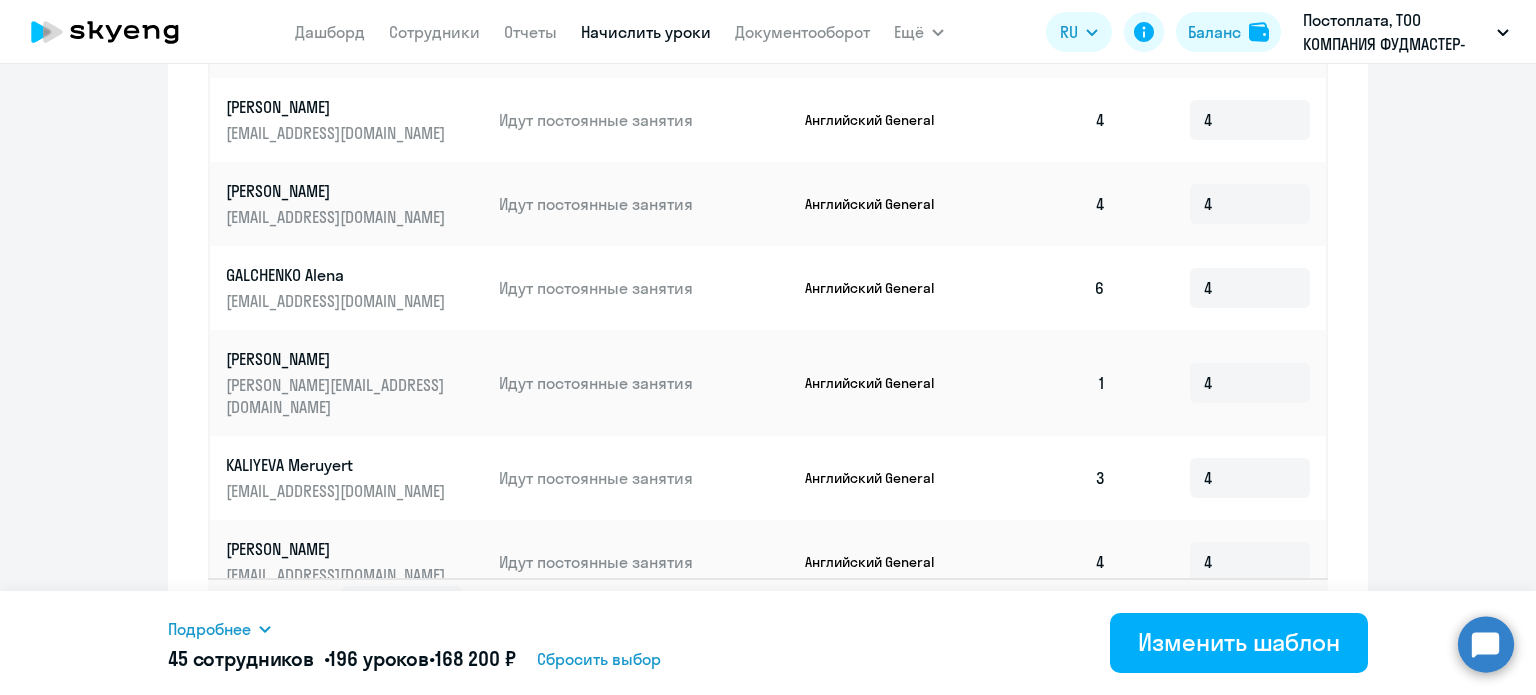 scroll, scrollTop: 1064, scrollLeft: 0, axis: vertical 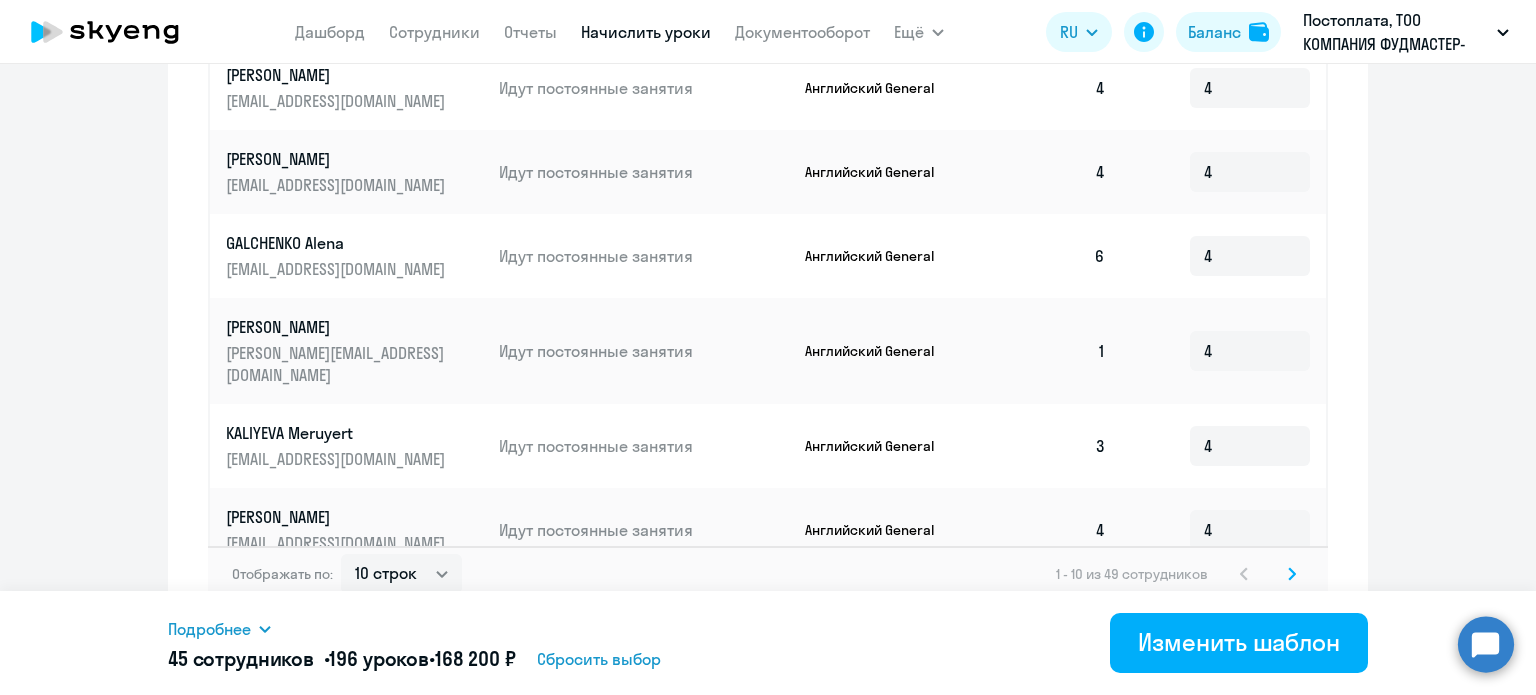 type on "4" 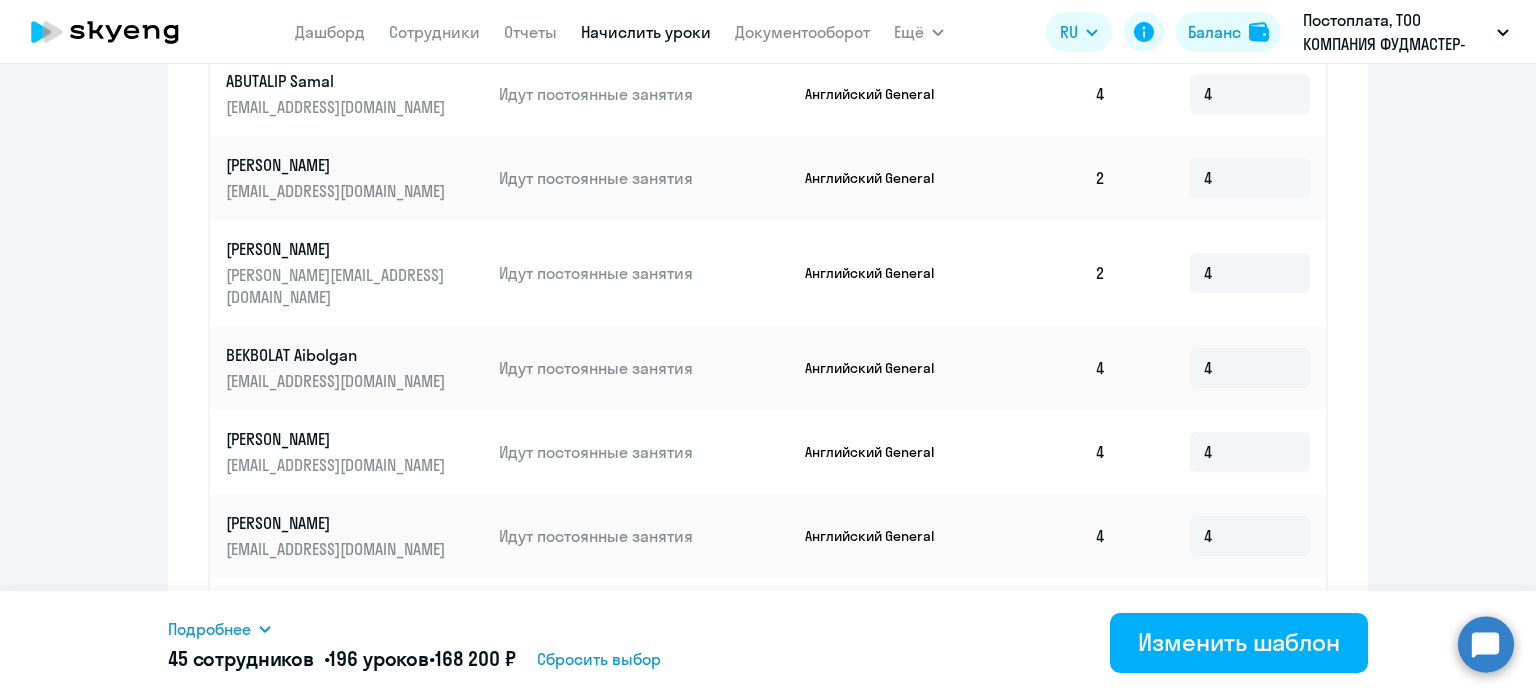 scroll, scrollTop: 1064, scrollLeft: 0, axis: vertical 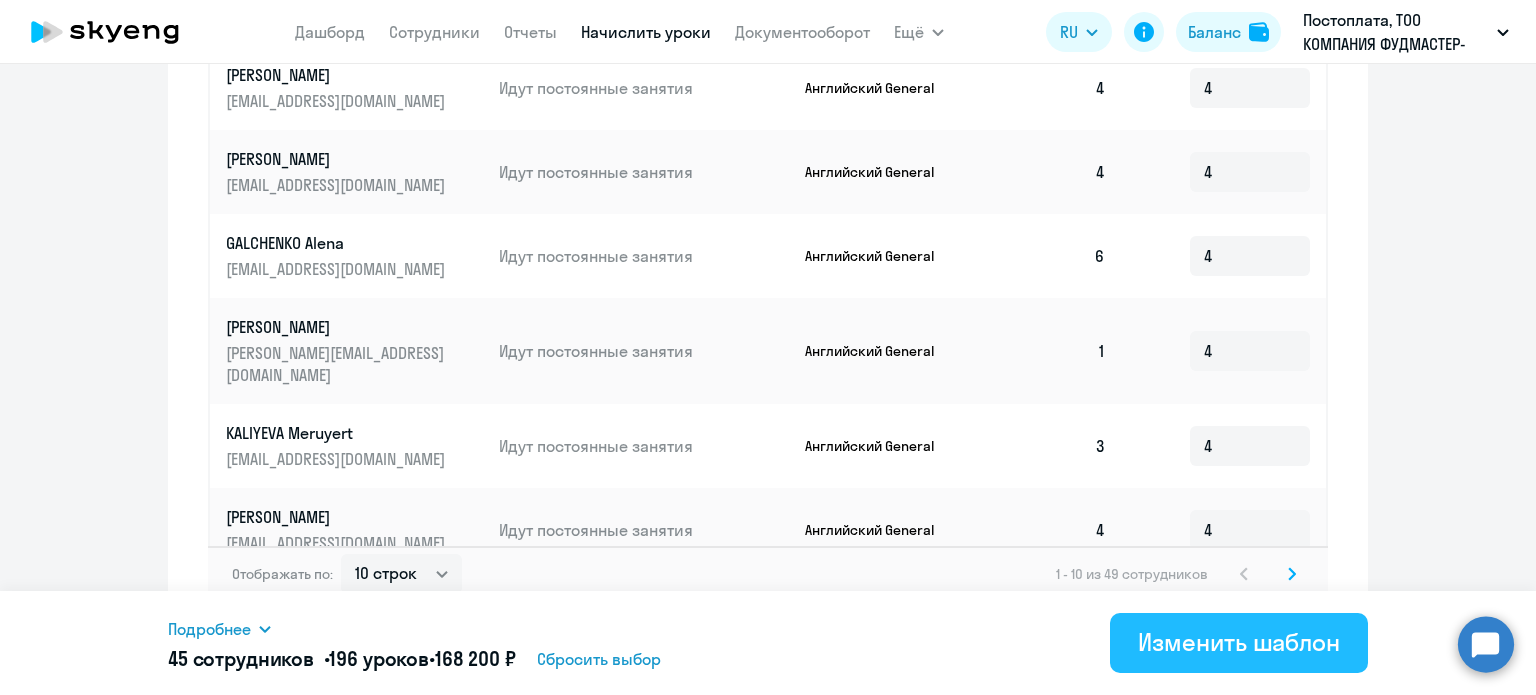 click on "Изменить шаблон" at bounding box center [1239, 642] 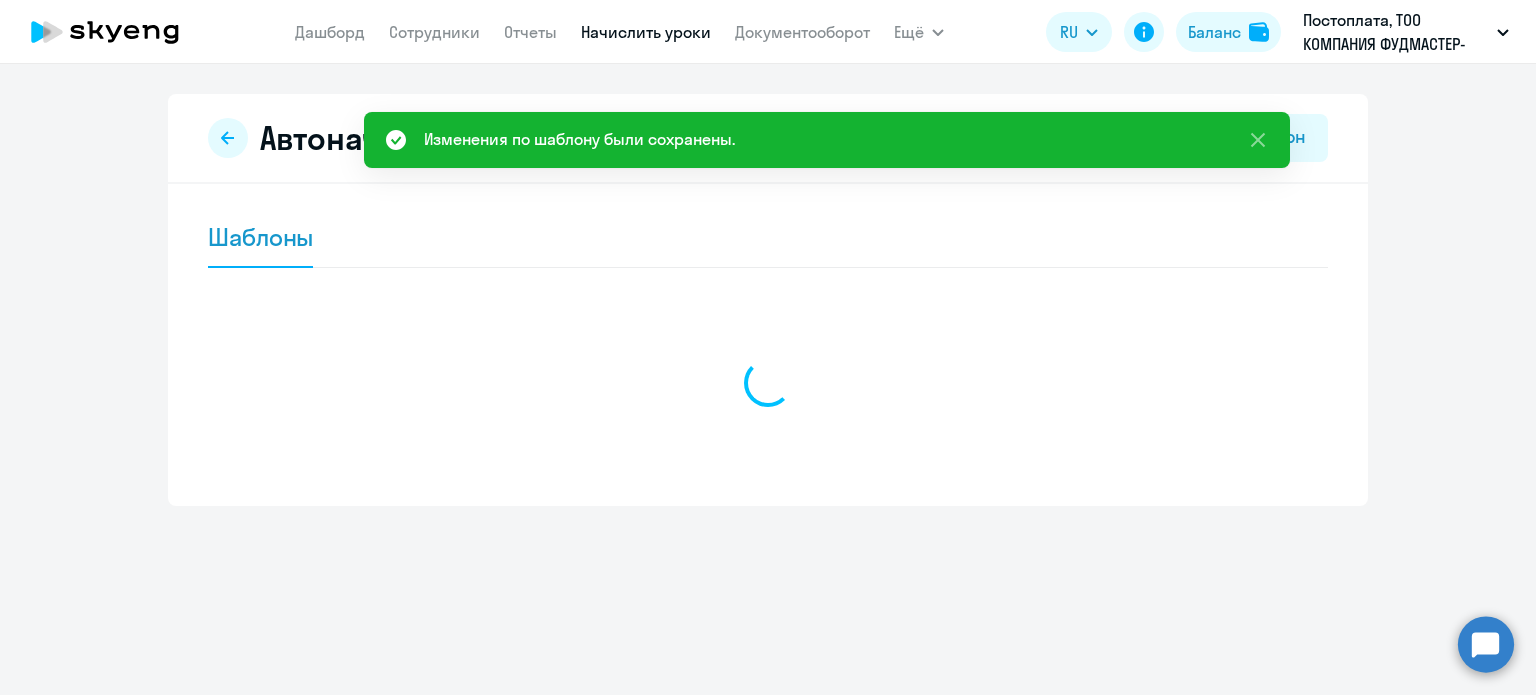 scroll, scrollTop: 0, scrollLeft: 0, axis: both 